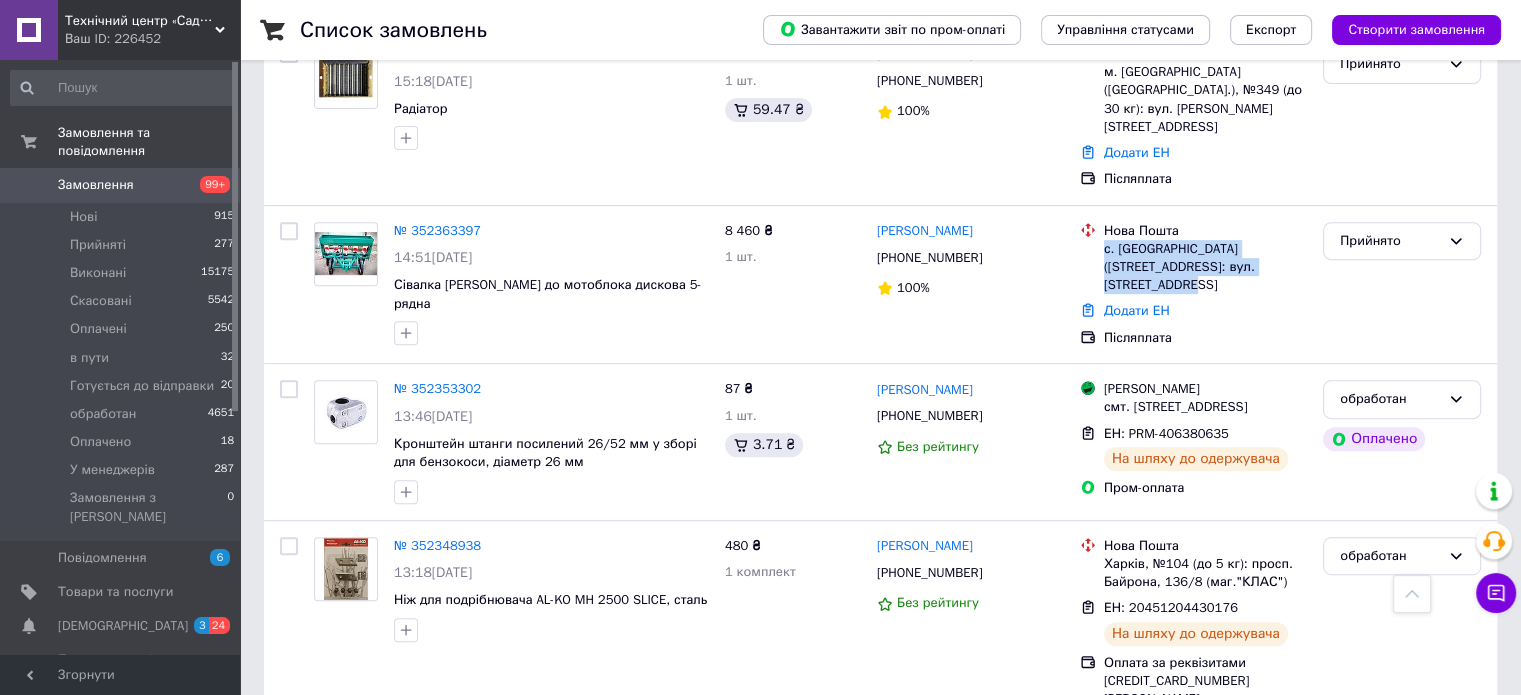 scroll, scrollTop: 800, scrollLeft: 0, axis: vertical 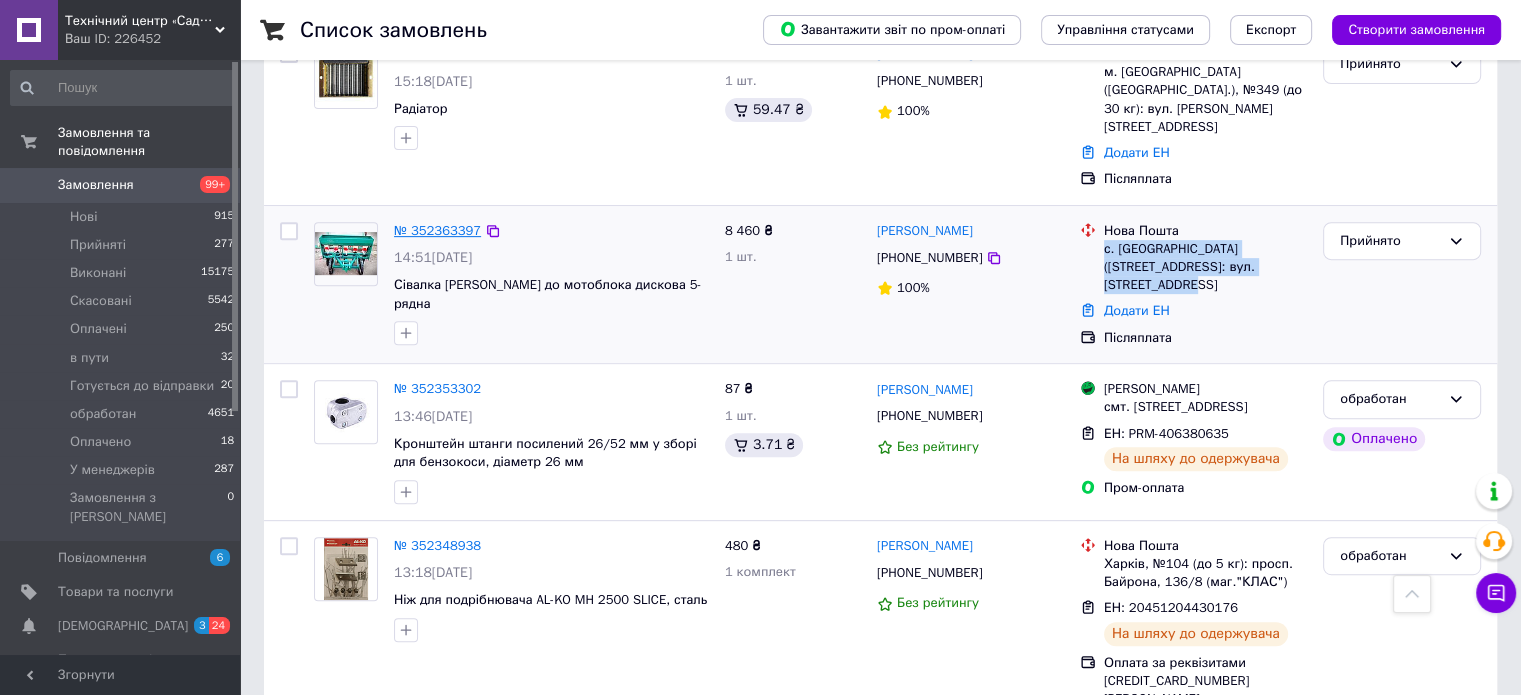 click on "№ 352363397" at bounding box center (437, 230) 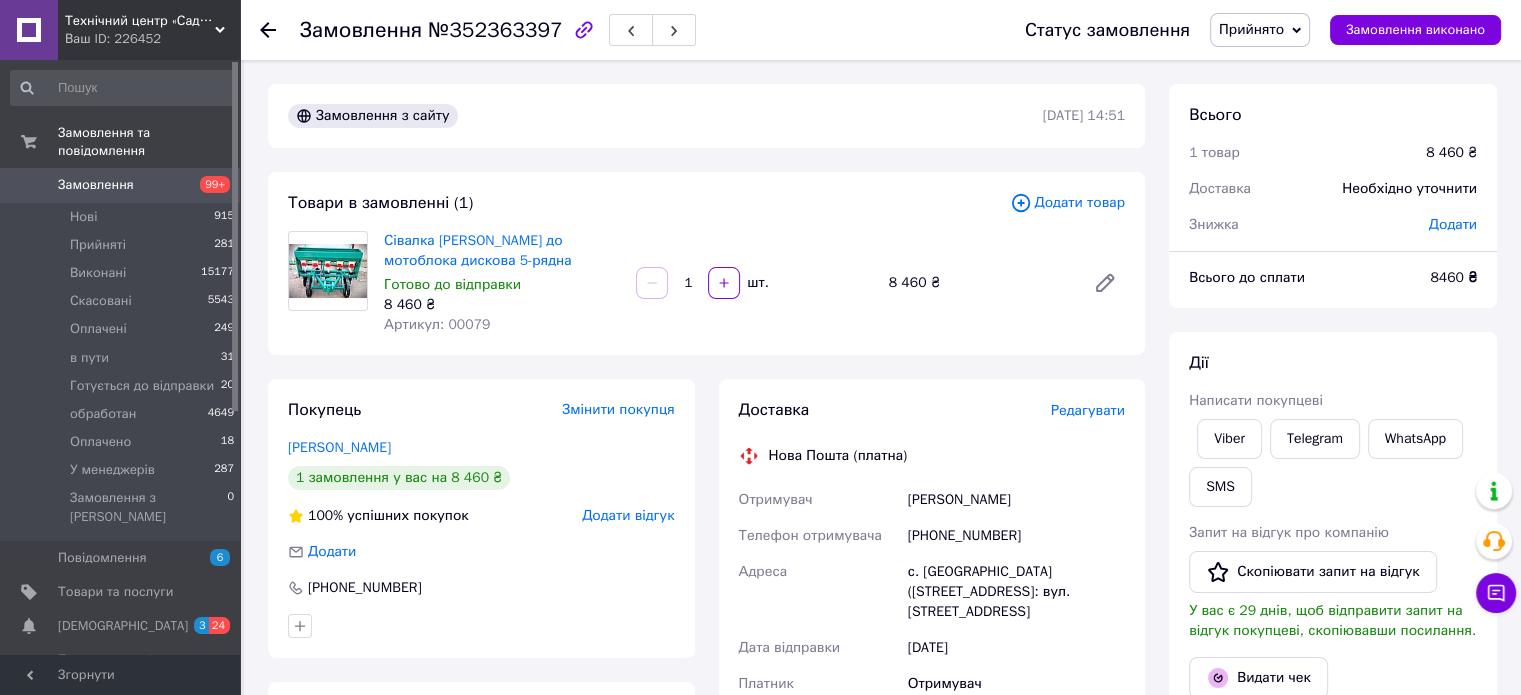 scroll, scrollTop: 300, scrollLeft: 0, axis: vertical 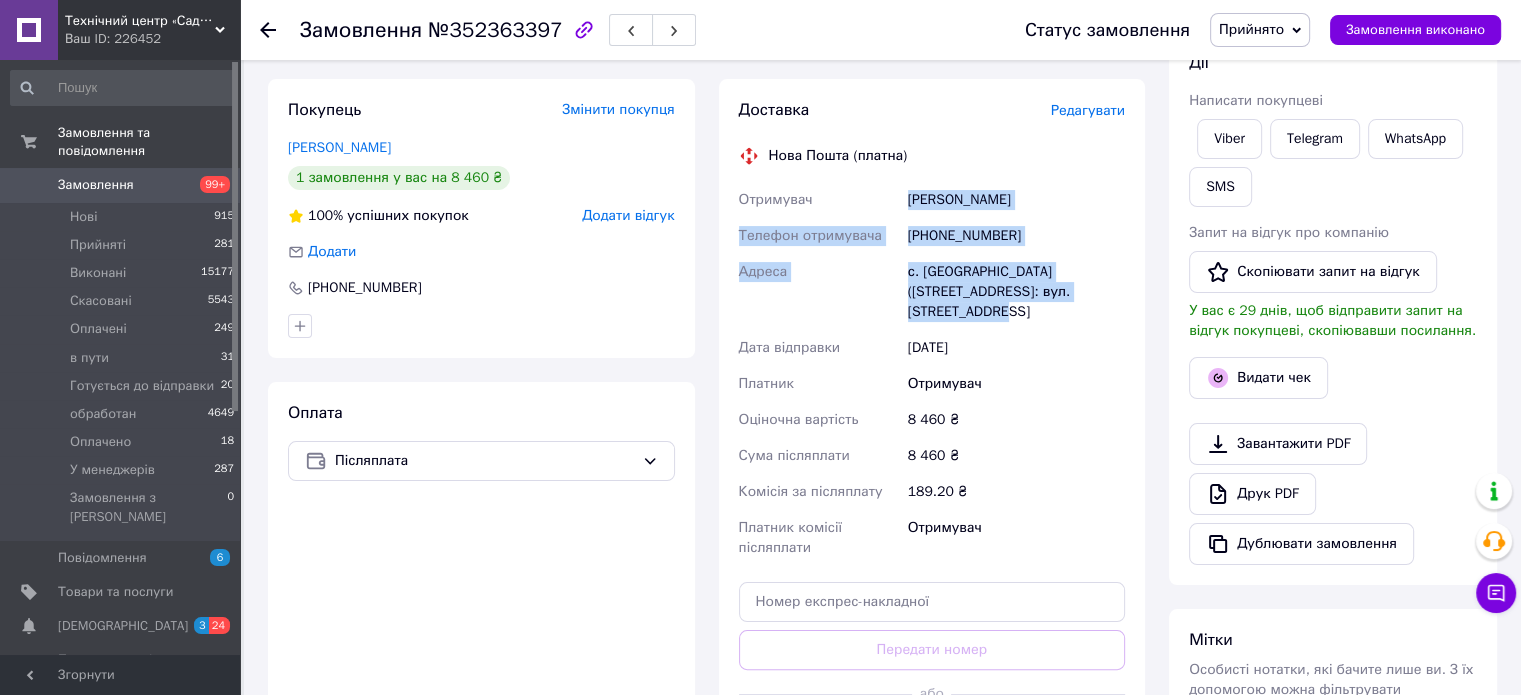 drag, startPoint x: 908, startPoint y: 199, endPoint x: 1112, endPoint y: 307, distance: 230.82462 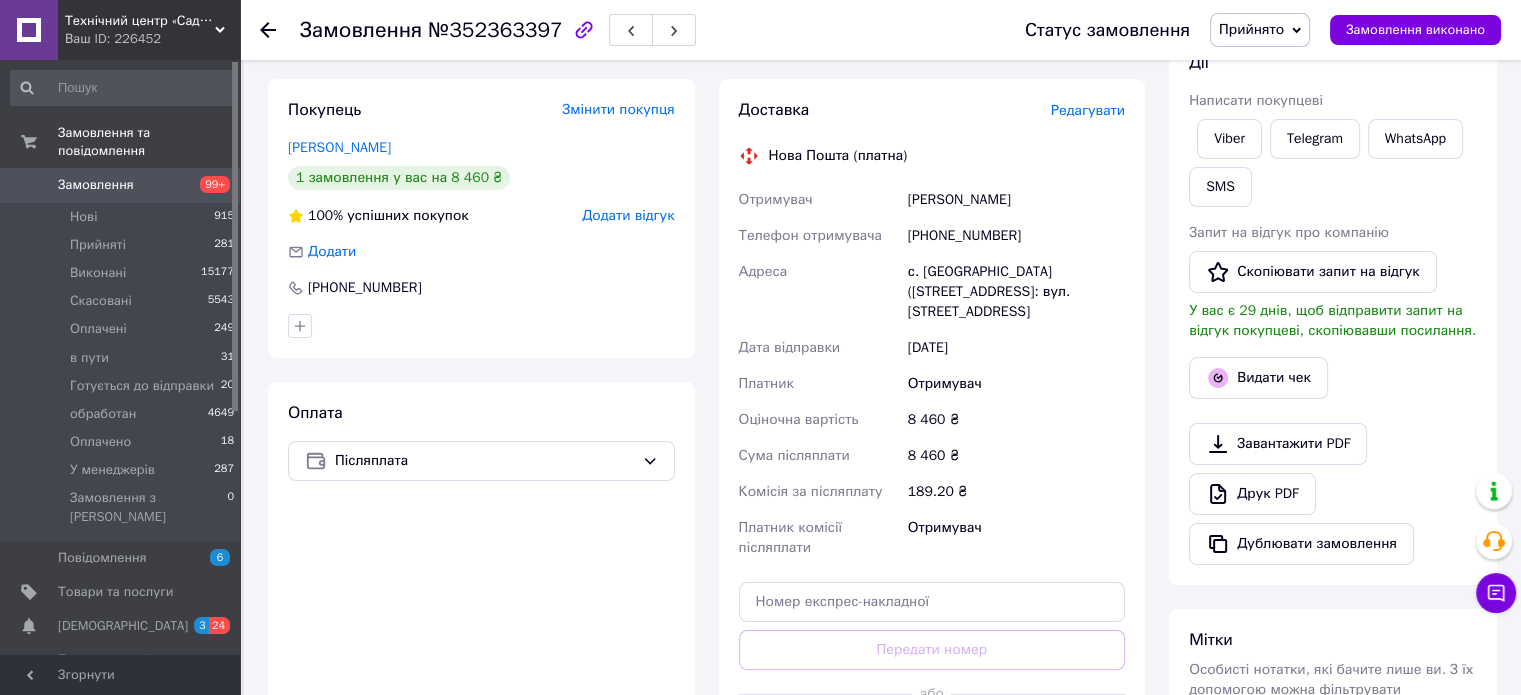 click on "[PERSON_NAME]" at bounding box center [1016, 200] 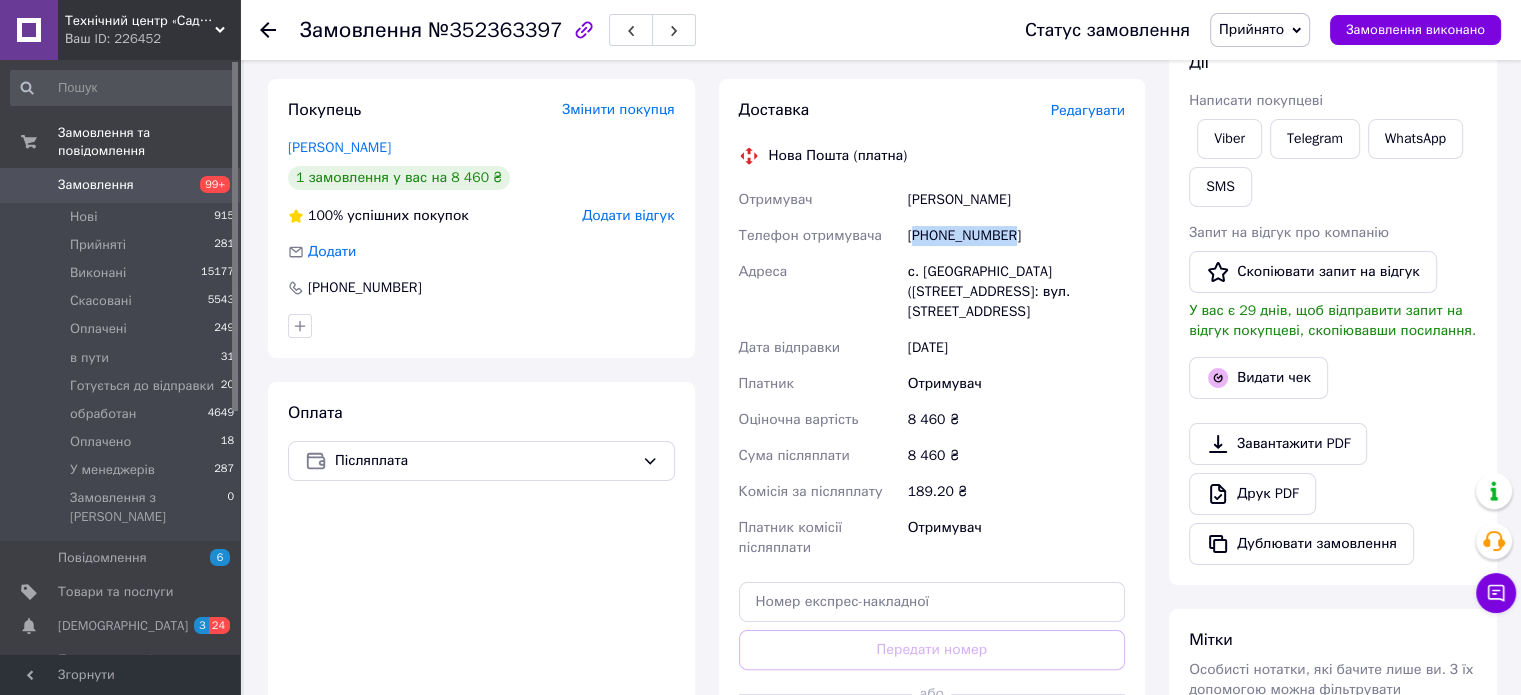 click on "[PHONE_NUMBER]" at bounding box center [1016, 236] 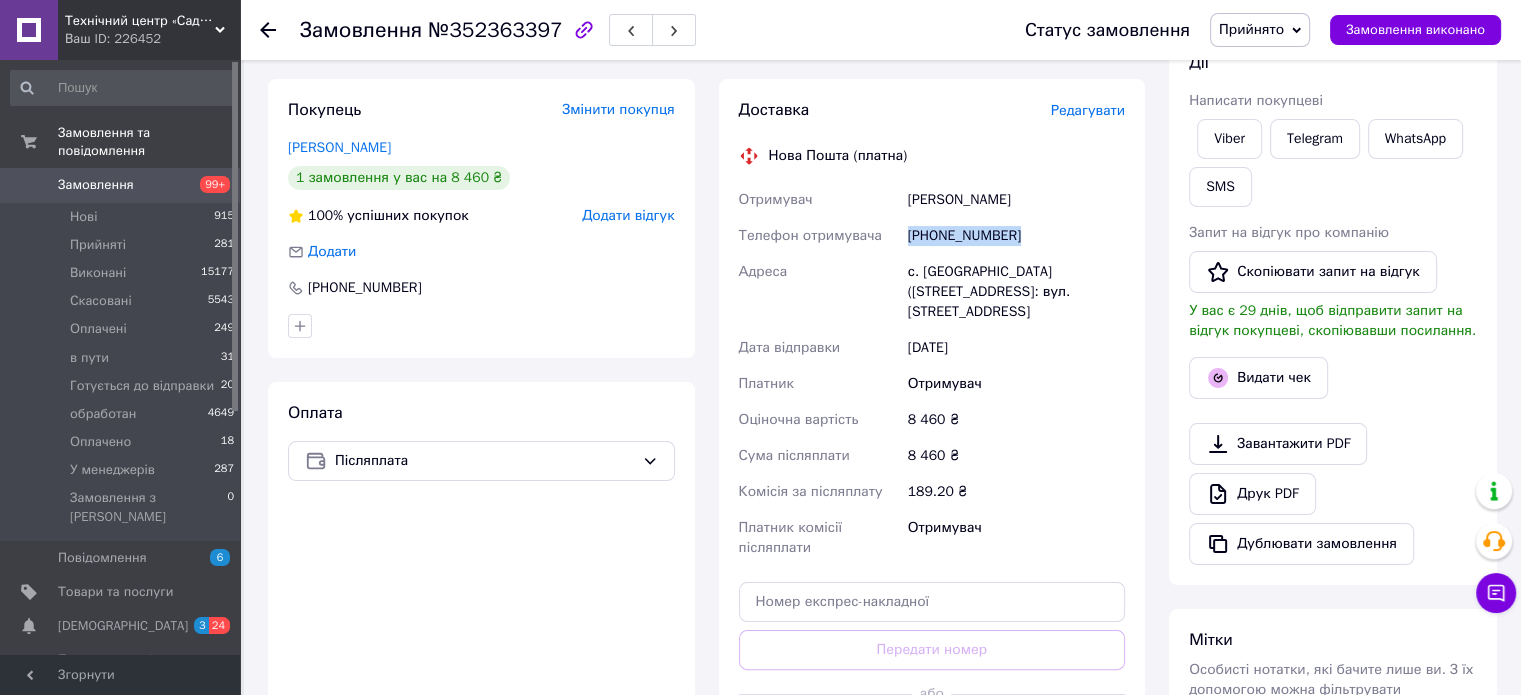 click on "[PHONE_NUMBER]" at bounding box center (1016, 236) 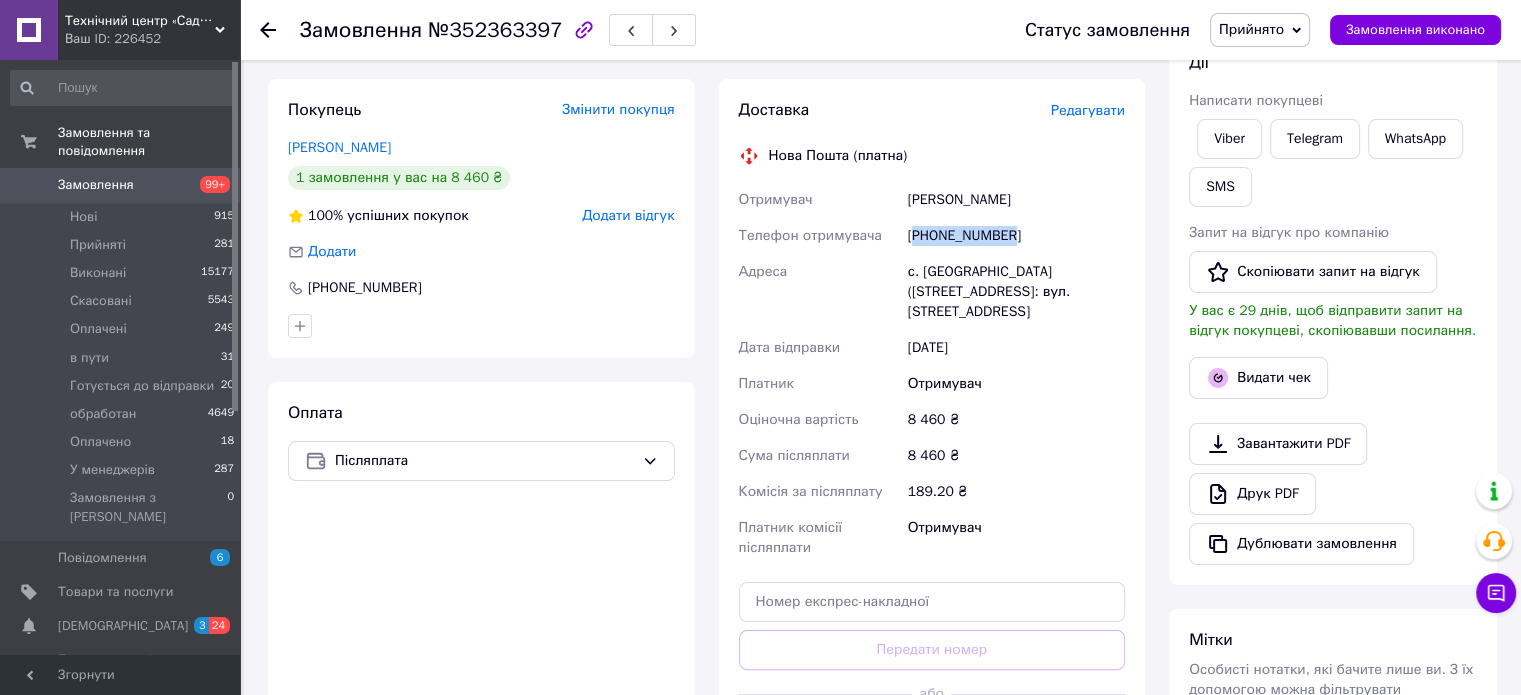 click on "[PHONE_NUMBER]" at bounding box center [1016, 236] 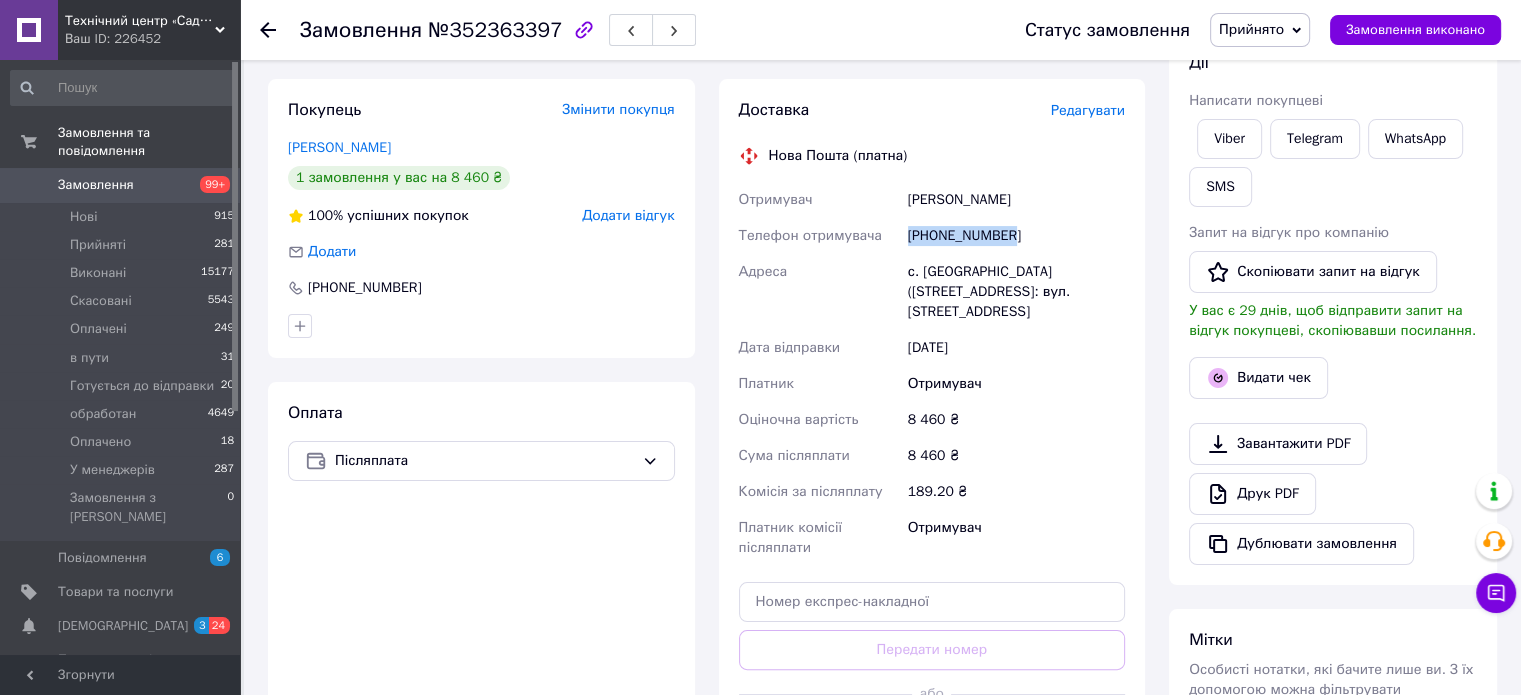 drag, startPoint x: 1016, startPoint y: 238, endPoint x: 909, endPoint y: 241, distance: 107.042046 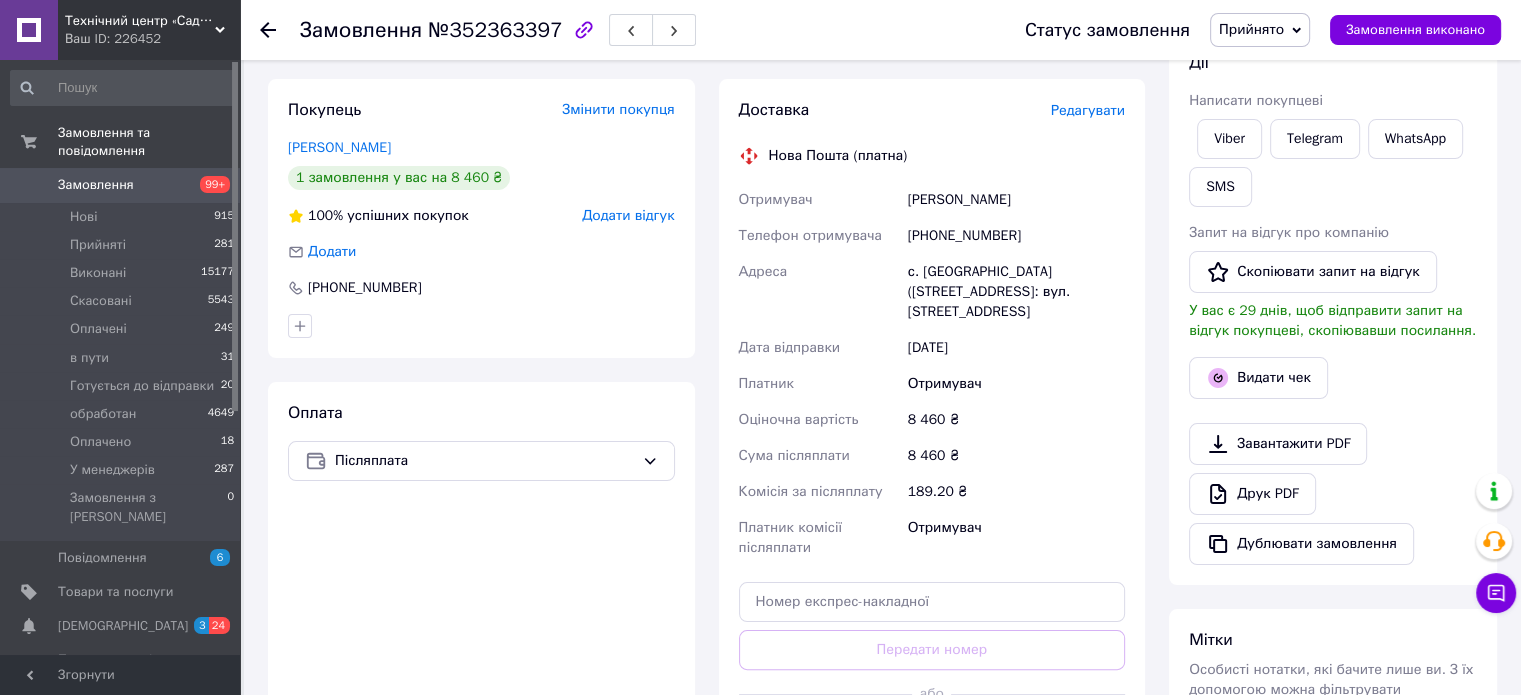 click on "[PERSON_NAME]" at bounding box center (1016, 200) 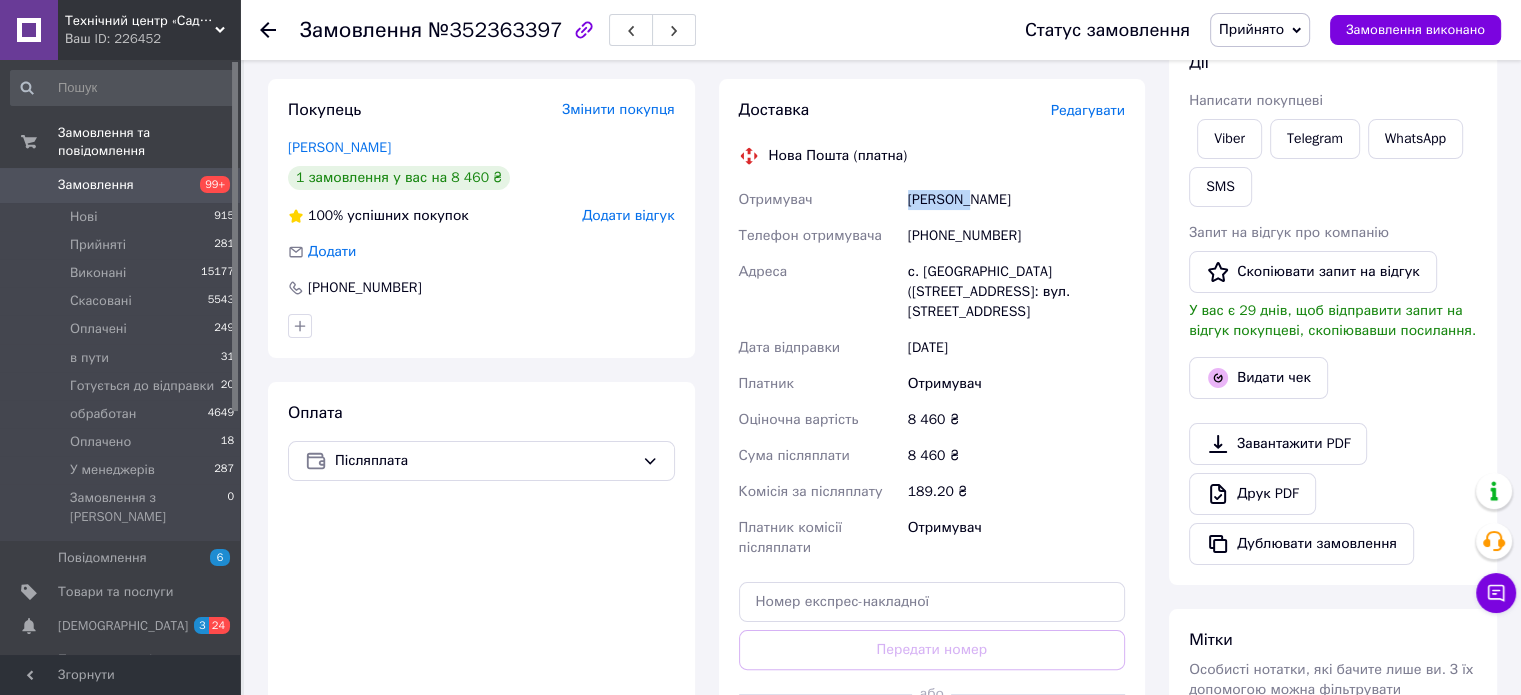 click on "[PERSON_NAME]" at bounding box center [1016, 200] 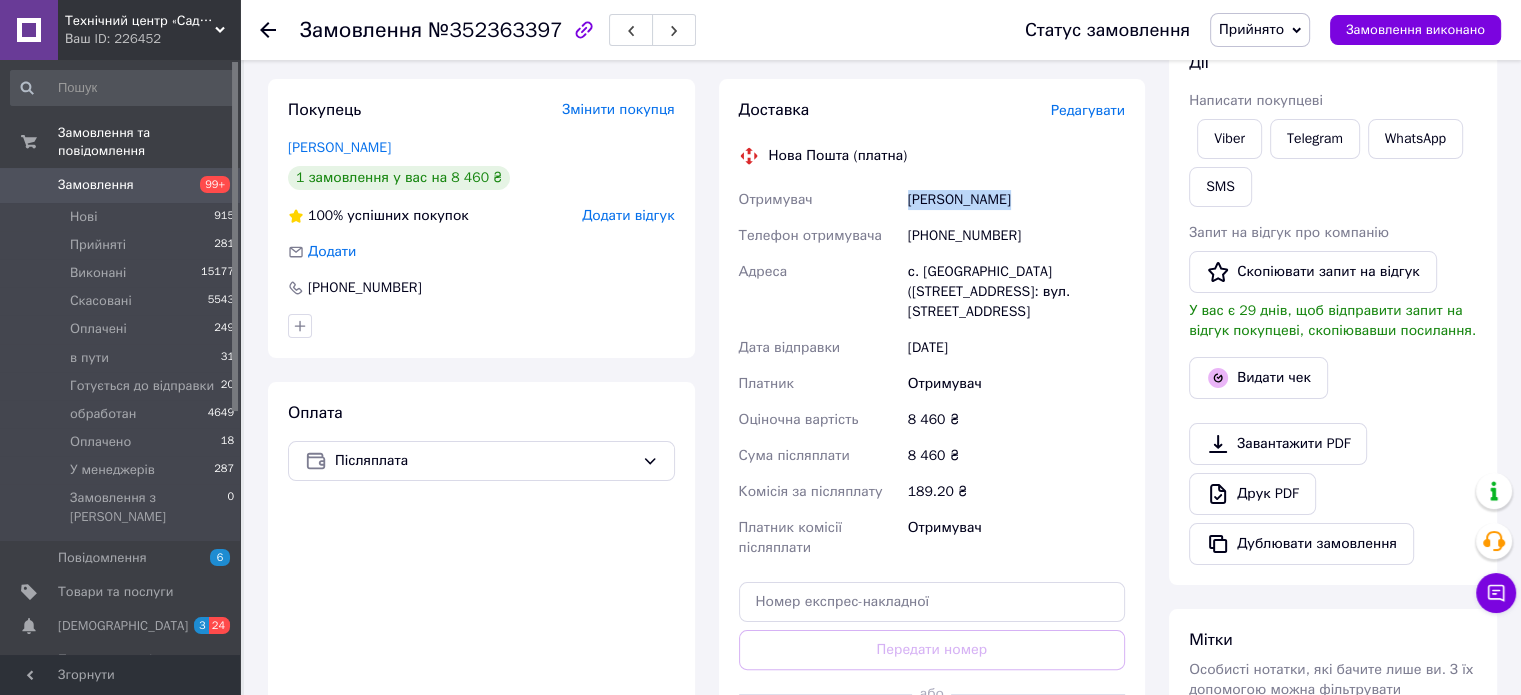 click on "[PERSON_NAME]" at bounding box center [1016, 200] 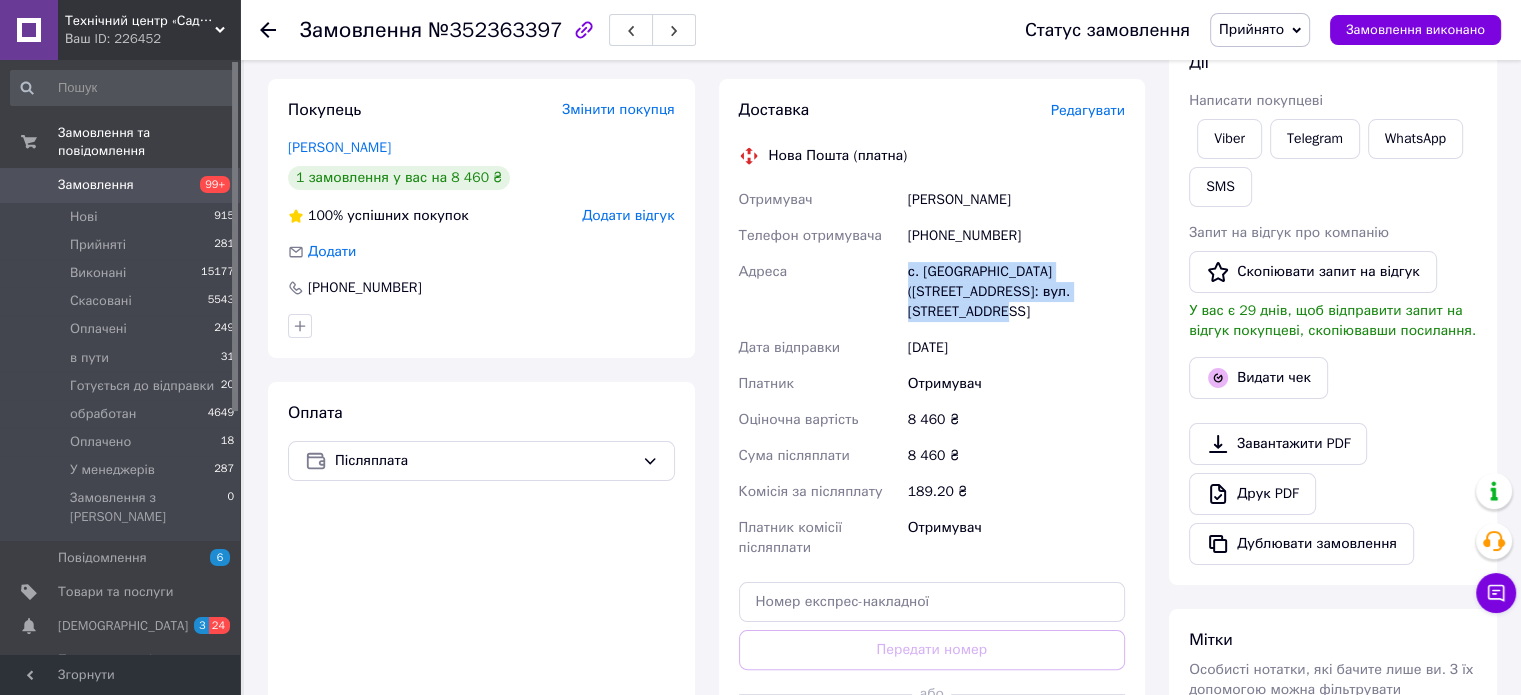 drag, startPoint x: 907, startPoint y: 275, endPoint x: 1124, endPoint y: 302, distance: 218.67328 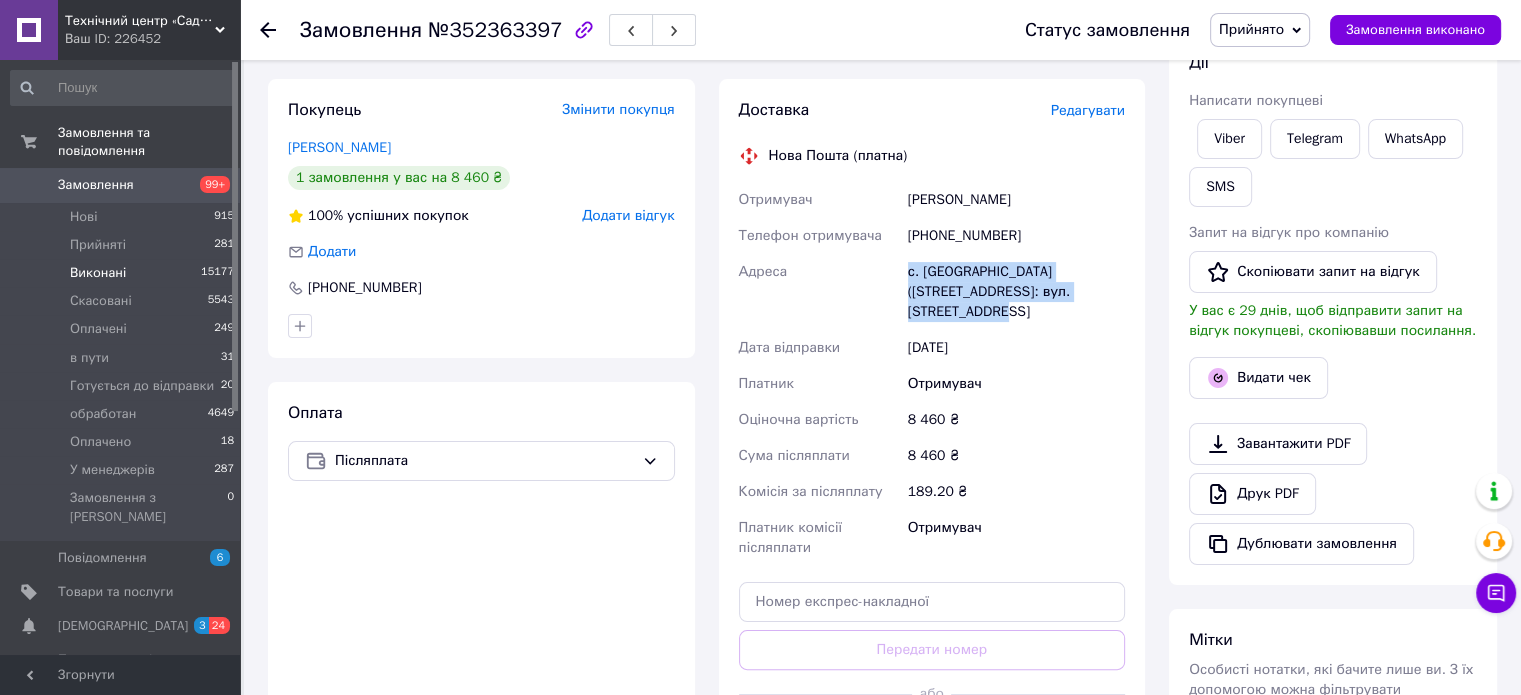 scroll, scrollTop: 100, scrollLeft: 0, axis: vertical 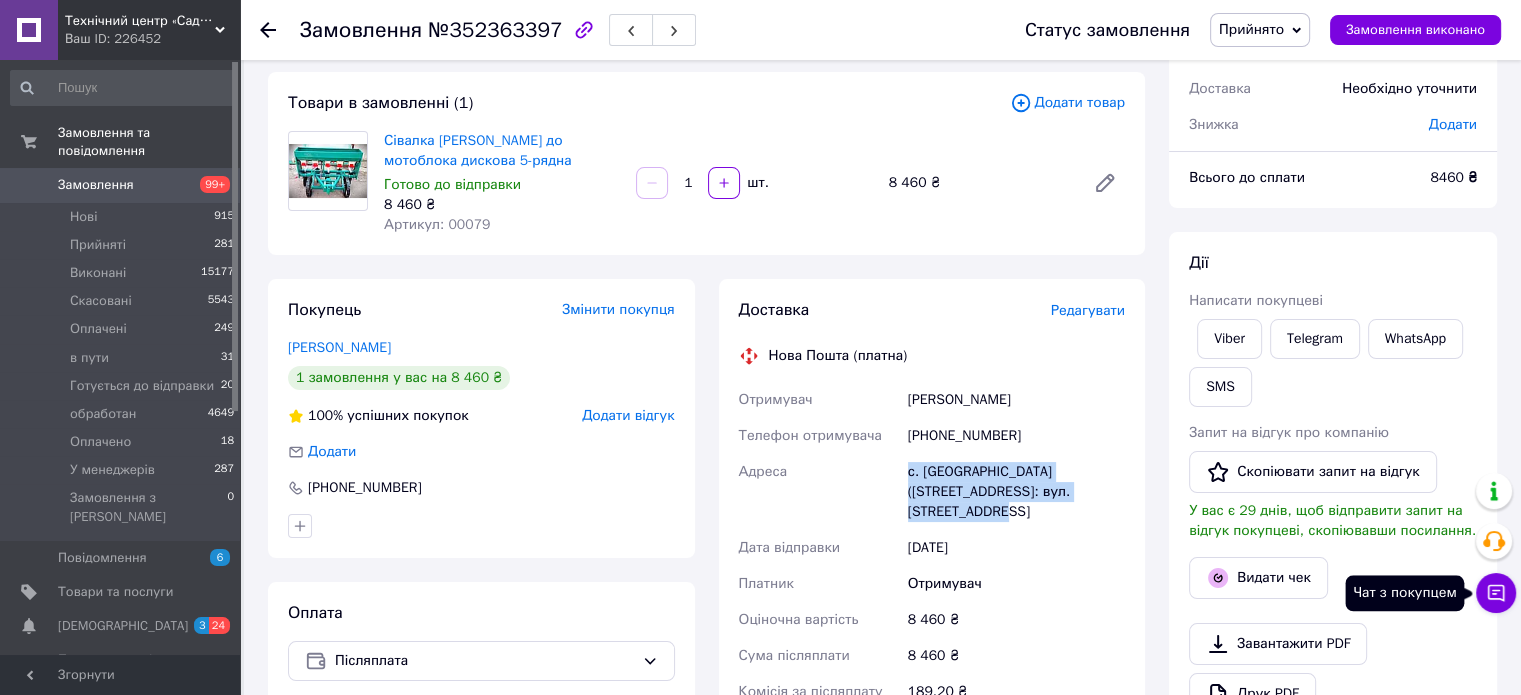 click 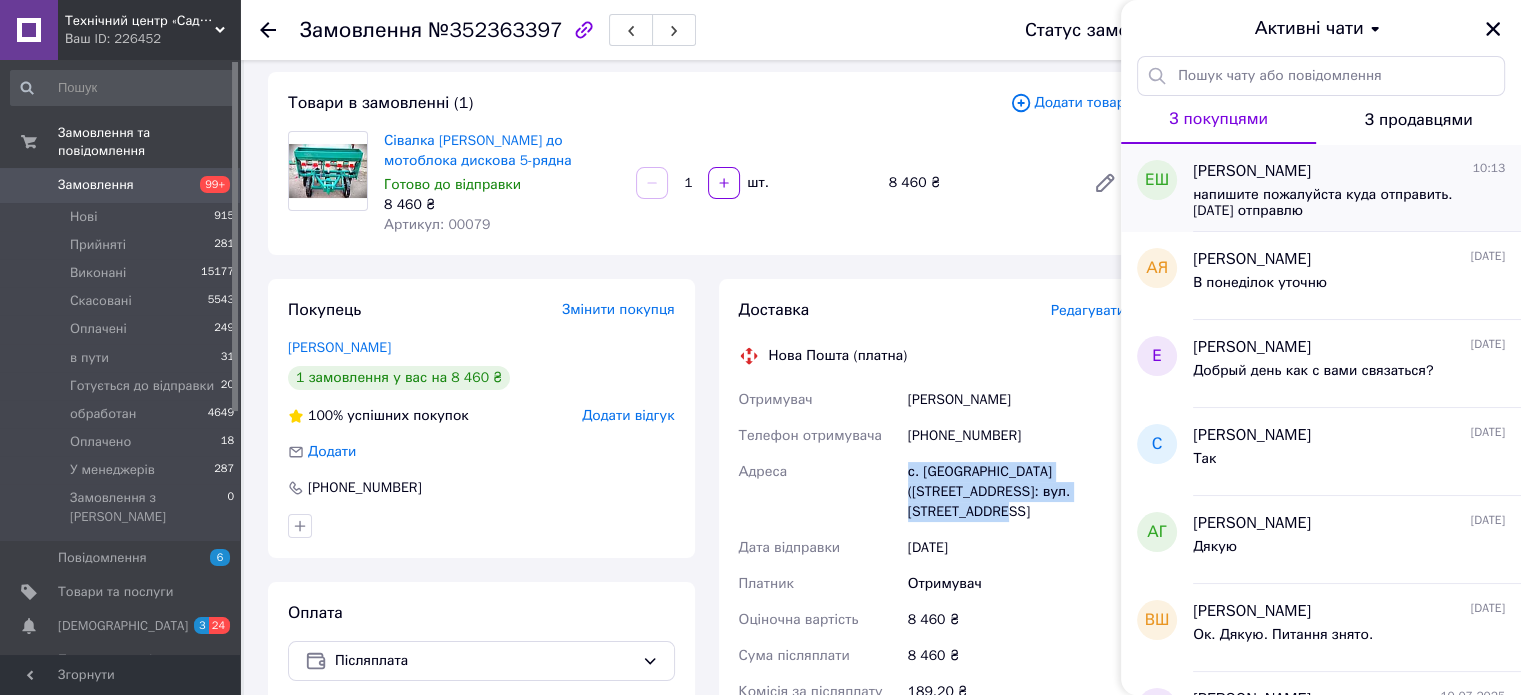 click on "напишите пожалуйста куда отправить.  [DATE] отправлю" at bounding box center (1335, 203) 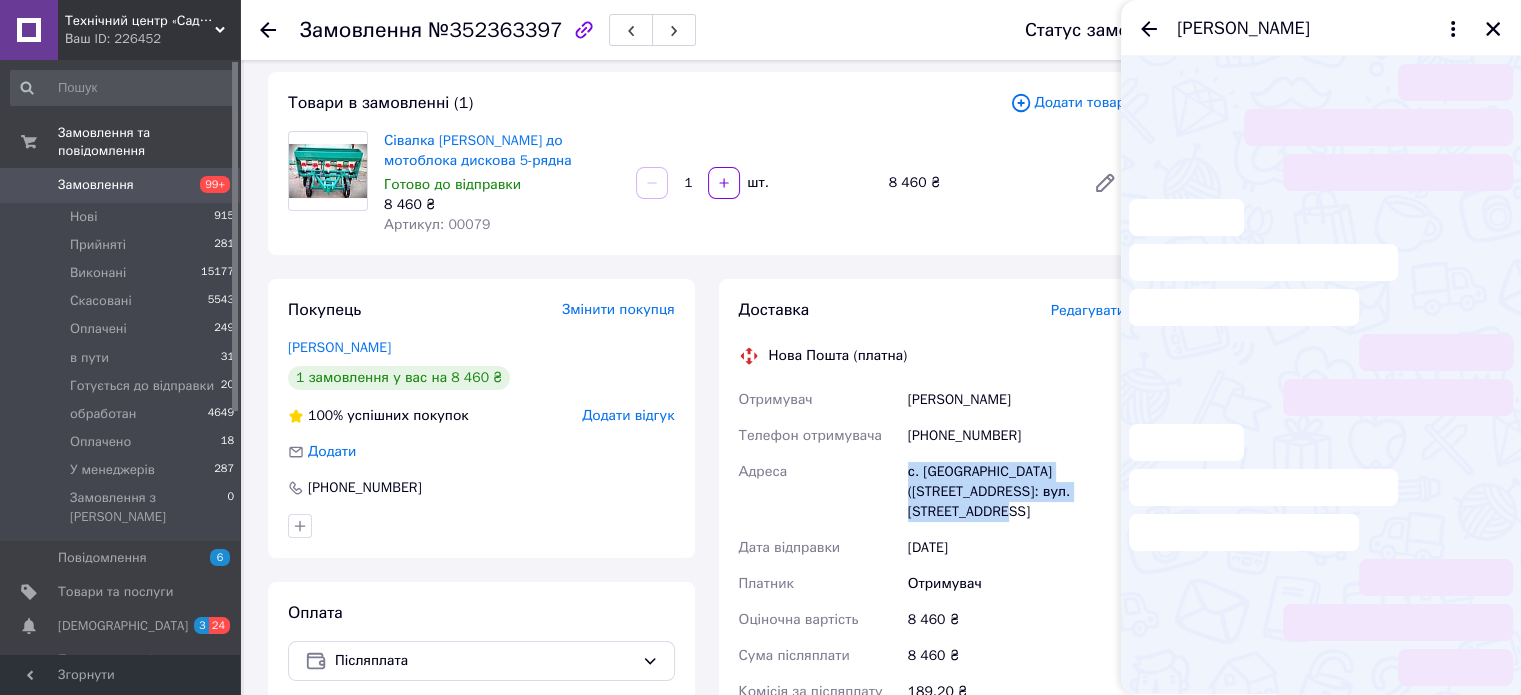 scroll, scrollTop: 976, scrollLeft: 0, axis: vertical 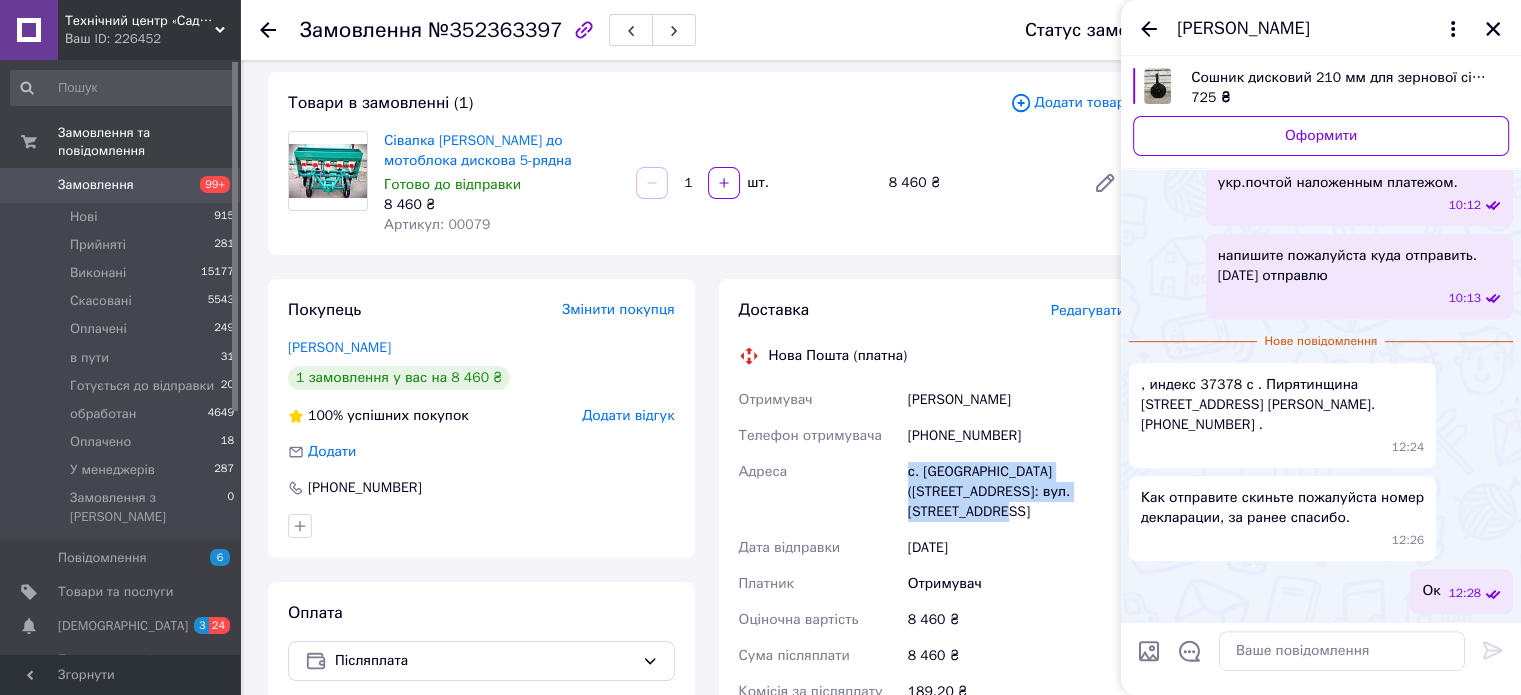 drag, startPoint x: 1250, startPoint y: 423, endPoint x: 1133, endPoint y: 342, distance: 142.30249 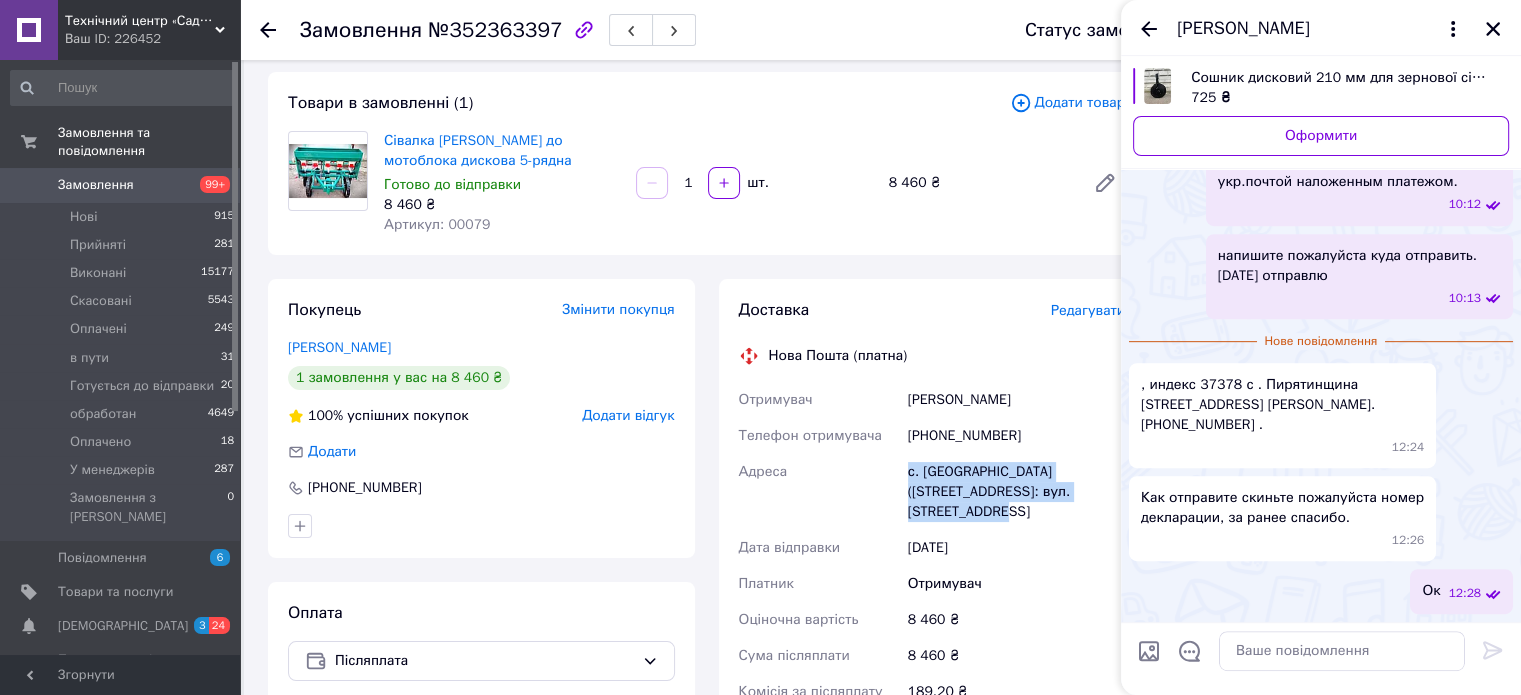 scroll, scrollTop: 725, scrollLeft: 0, axis: vertical 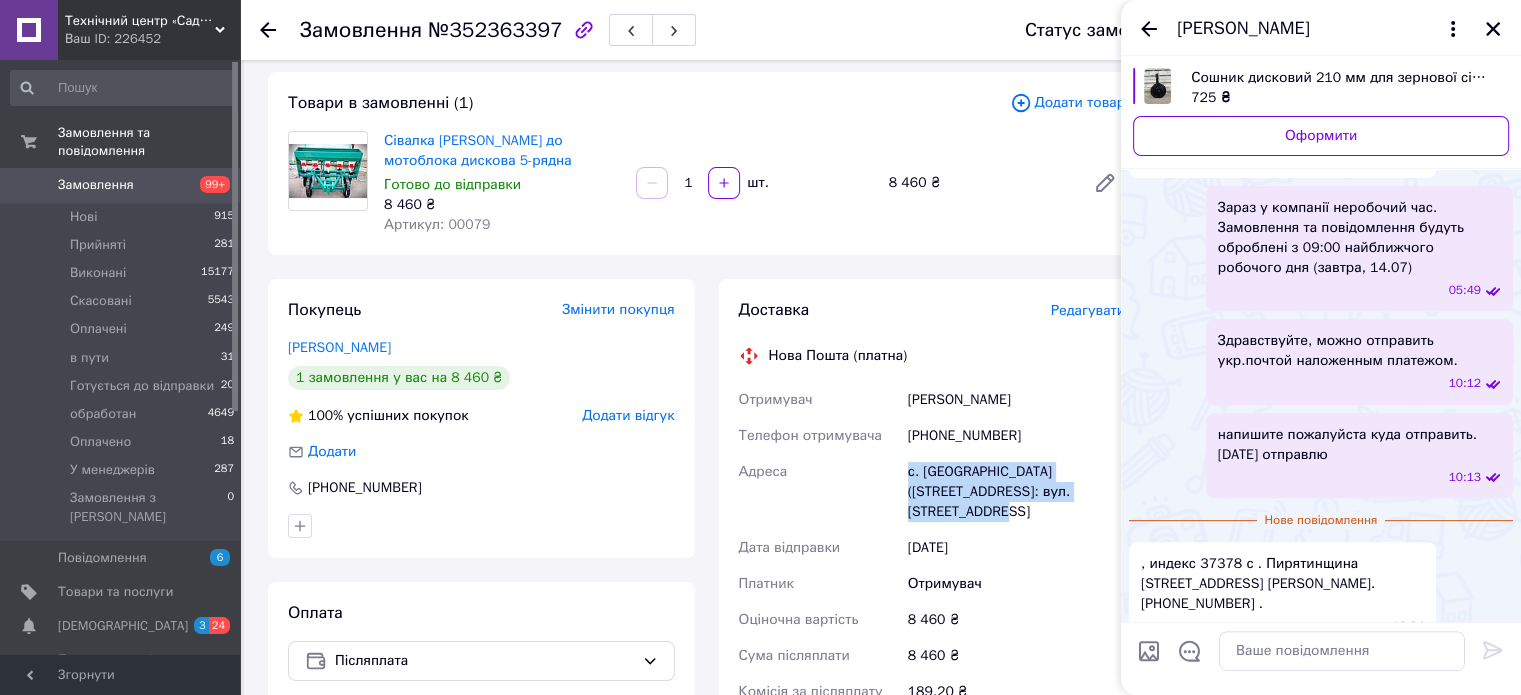click on "Сошник дисковий 210 мм для зернової сівалки" at bounding box center [1342, 78] 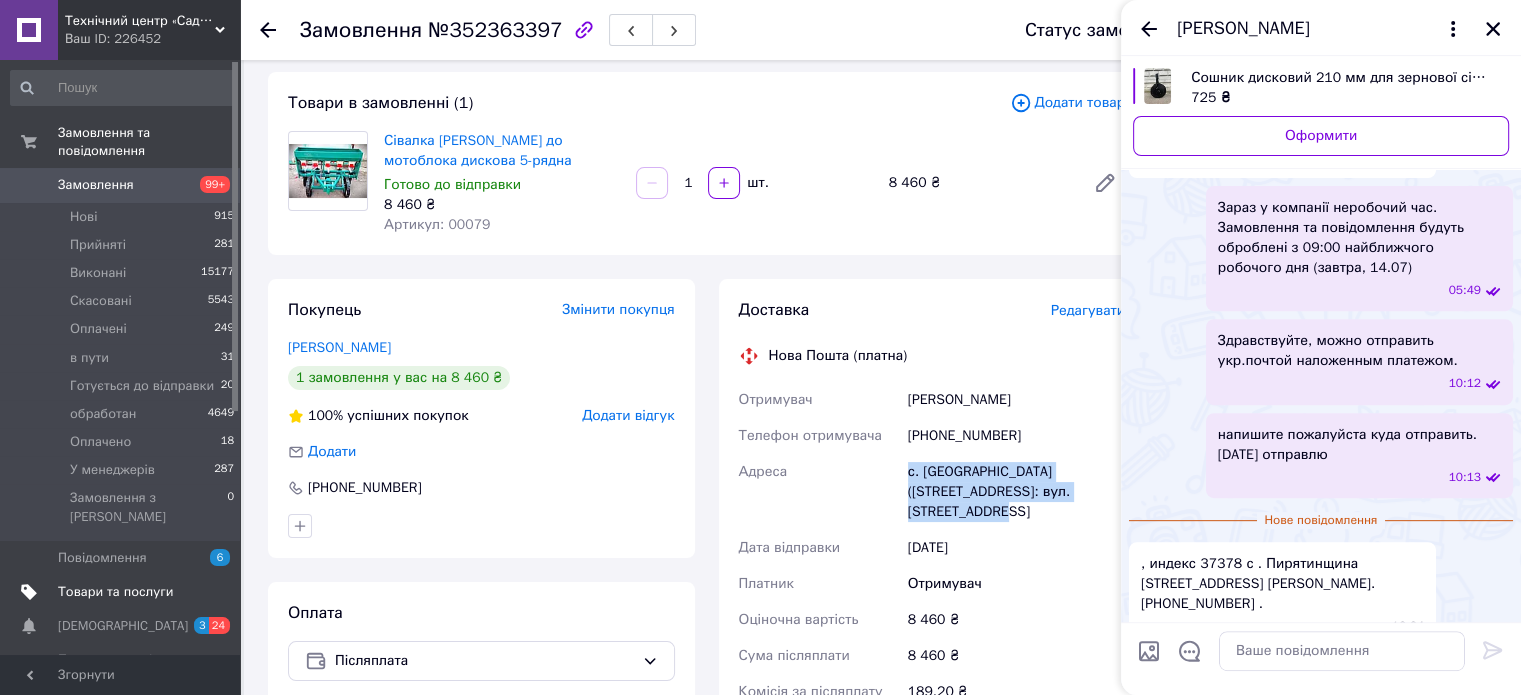 click on "Товари та послуги" at bounding box center (115, 592) 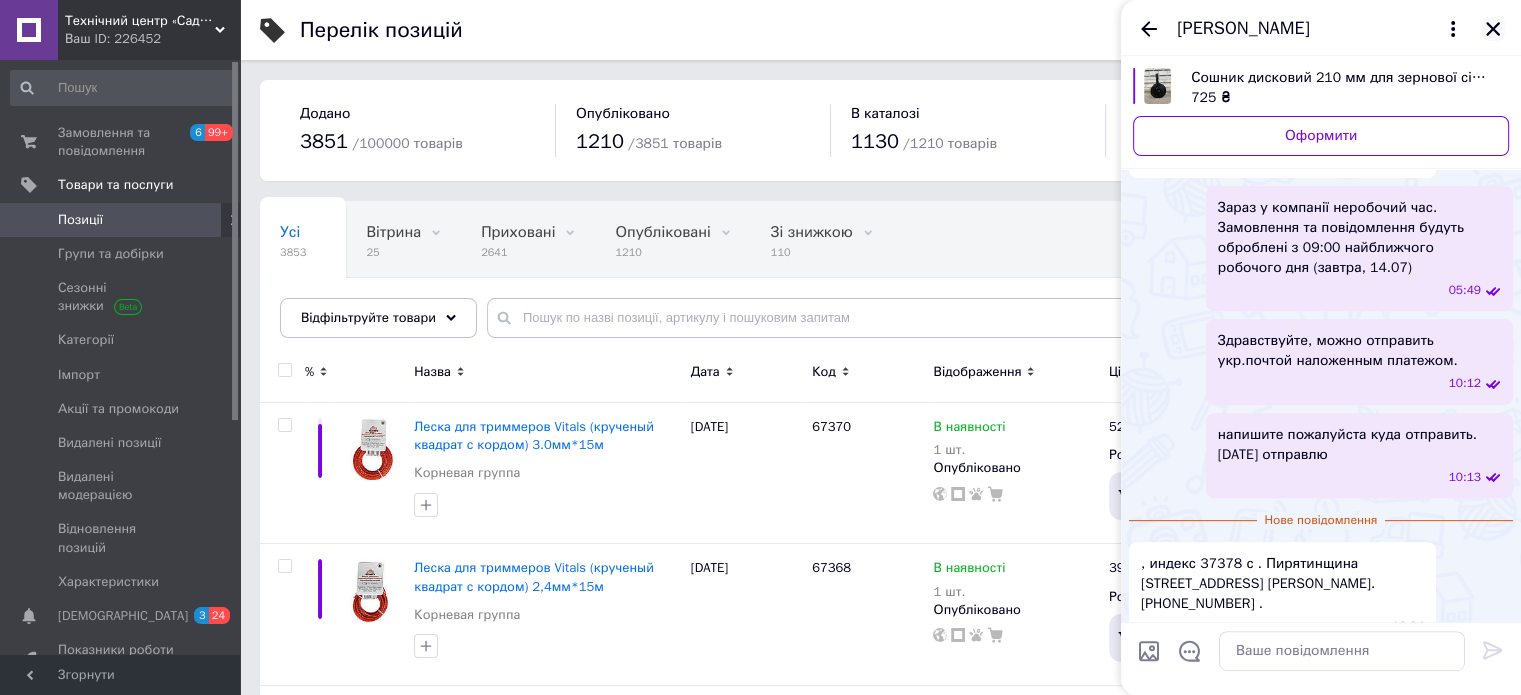 click 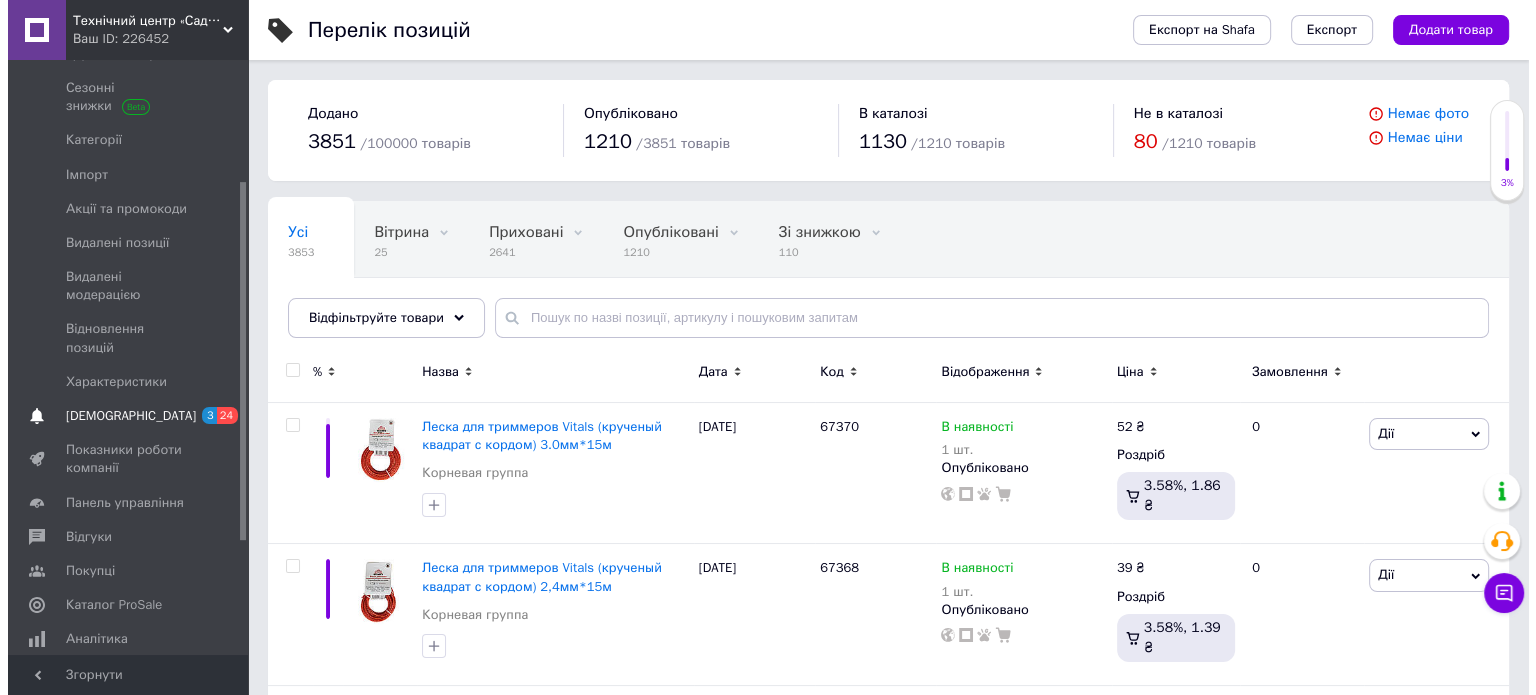 scroll, scrollTop: 0, scrollLeft: 0, axis: both 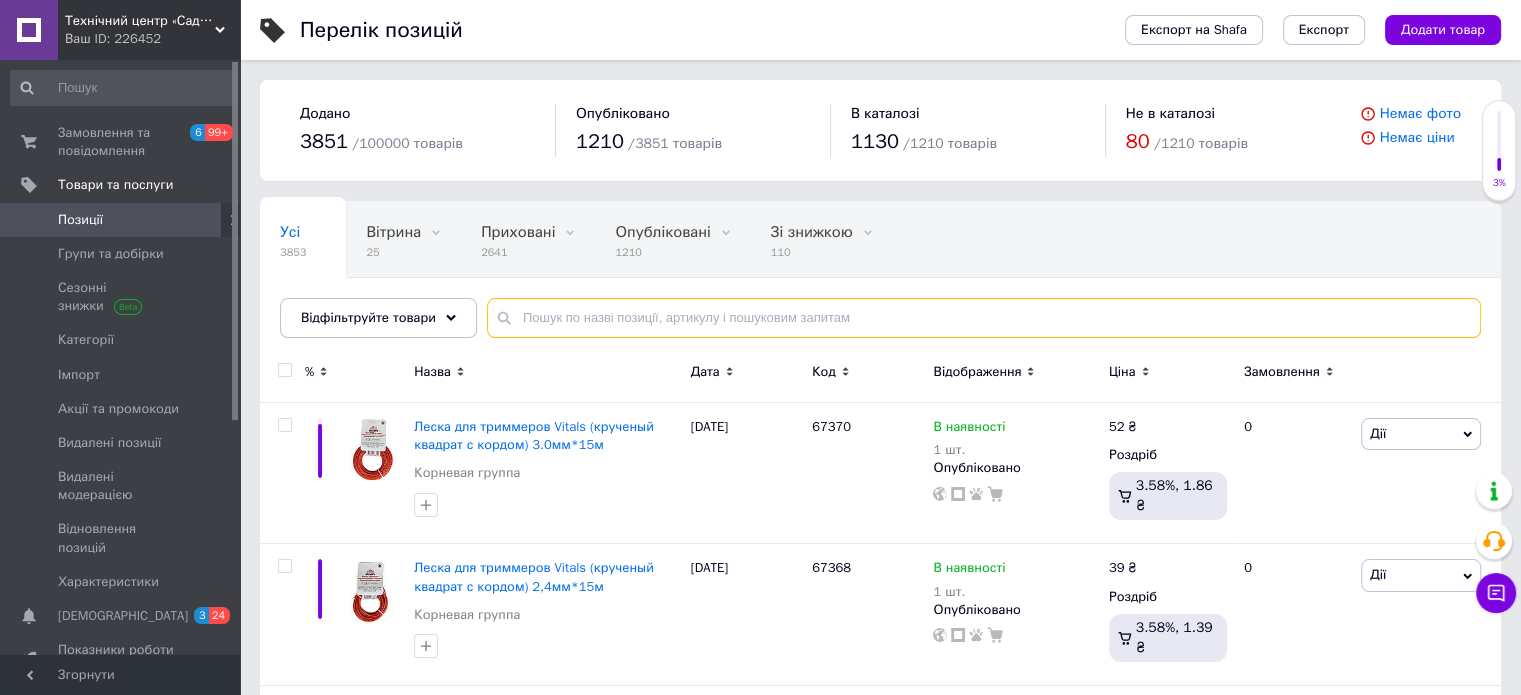 paste on "Сошник дисковий 210 мм для зернової сівалки Код: СД210" 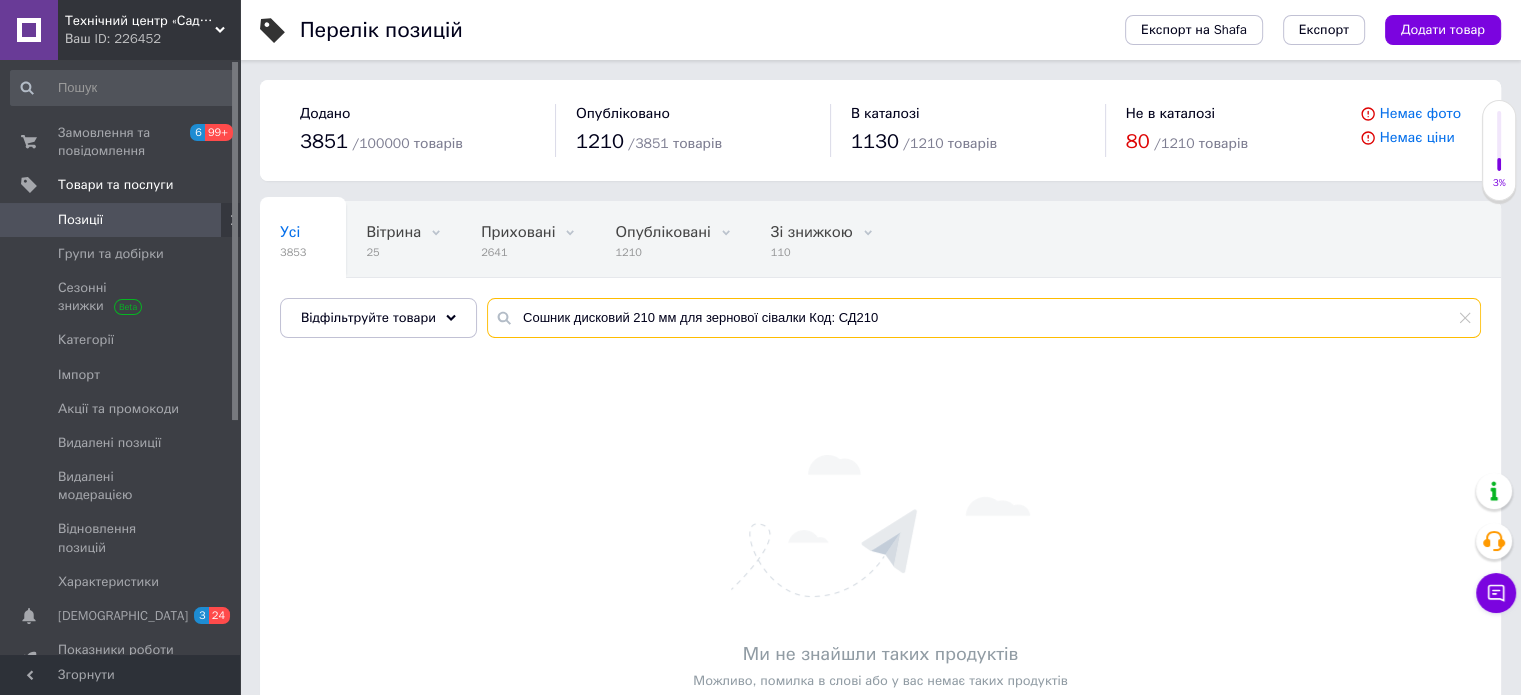 drag, startPoint x: 612, startPoint y: 315, endPoint x: 1282, endPoint y: 375, distance: 672.6812 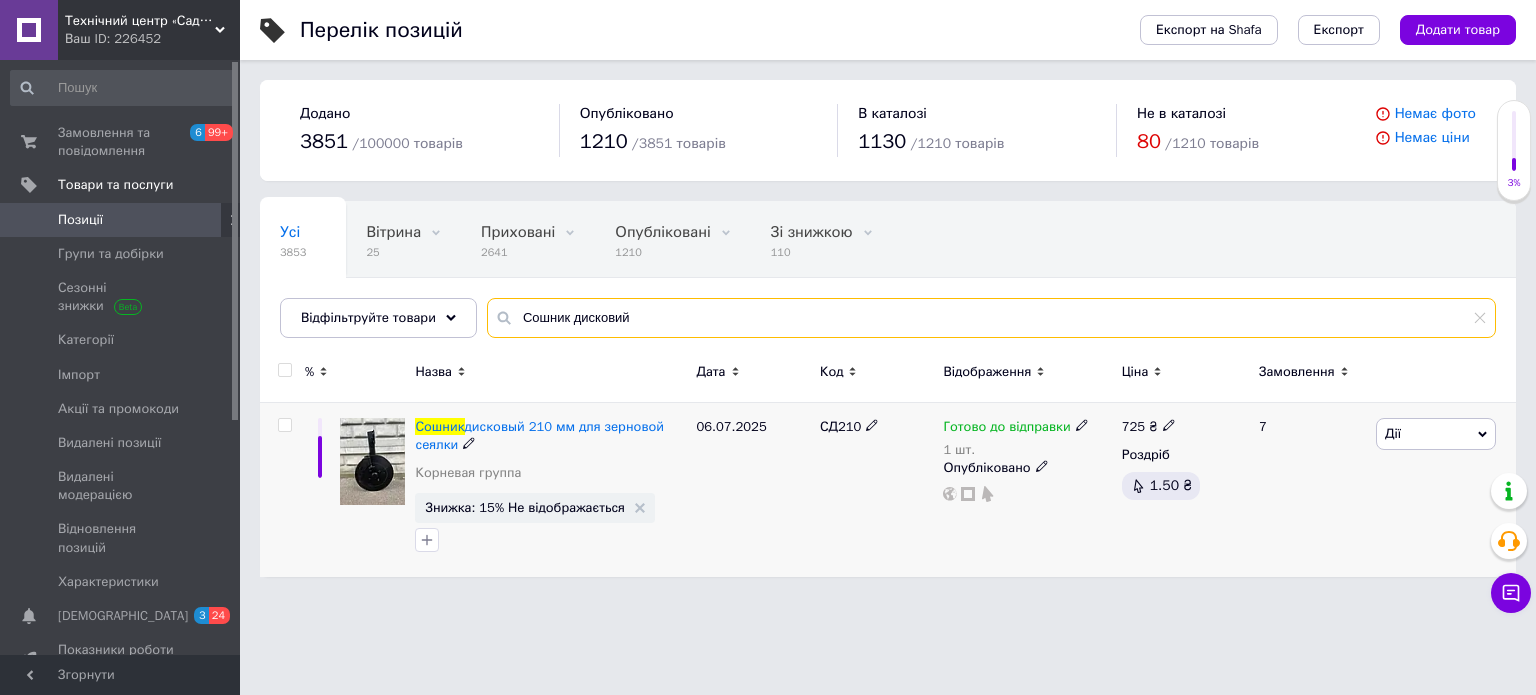 type on "Сошник дисковий" 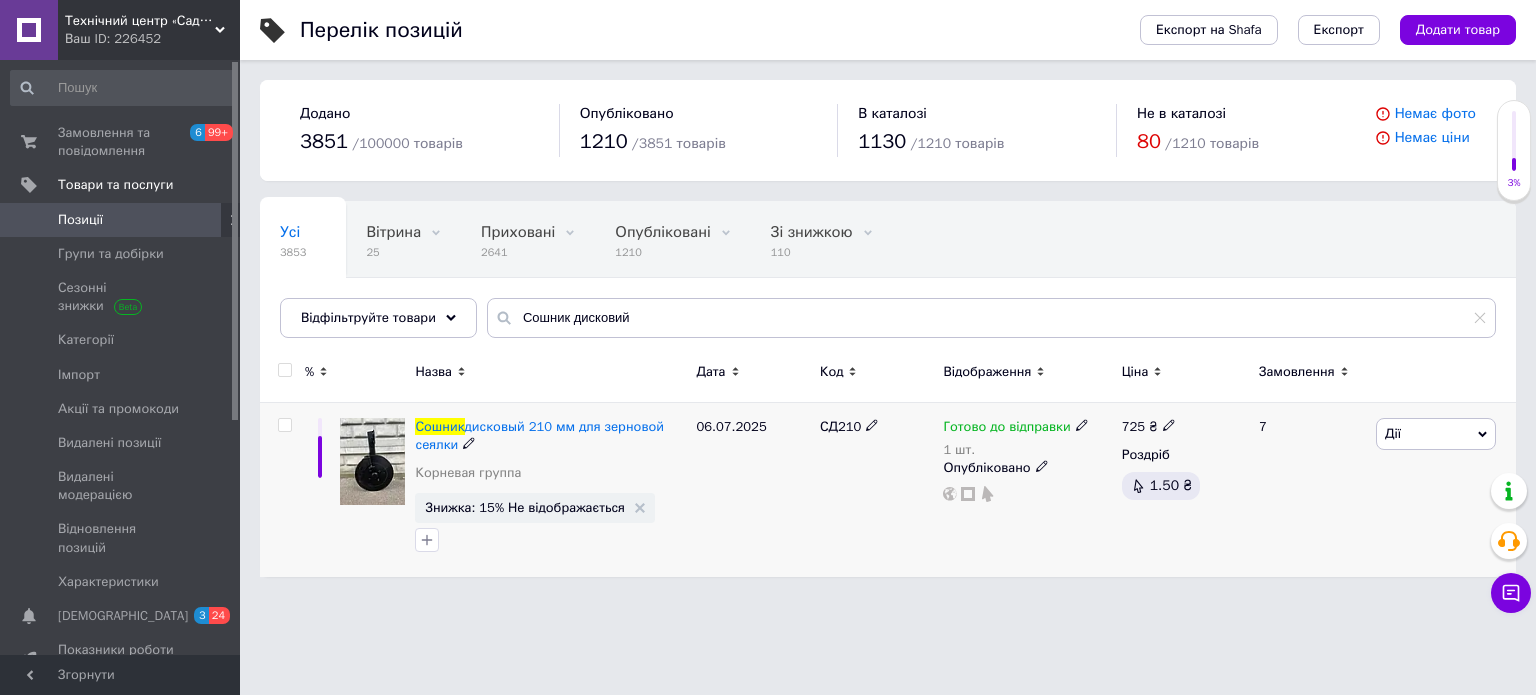 click 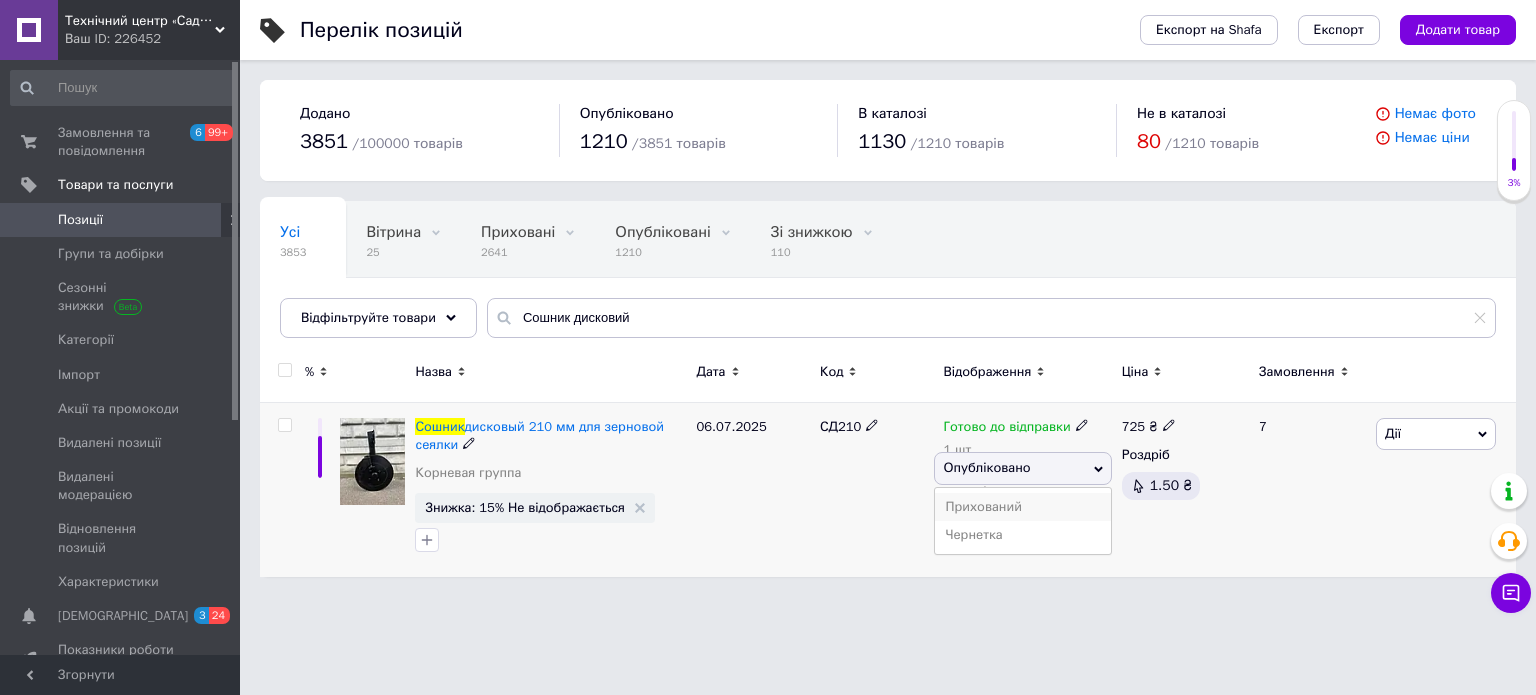 click on "Прихований" at bounding box center [1022, 507] 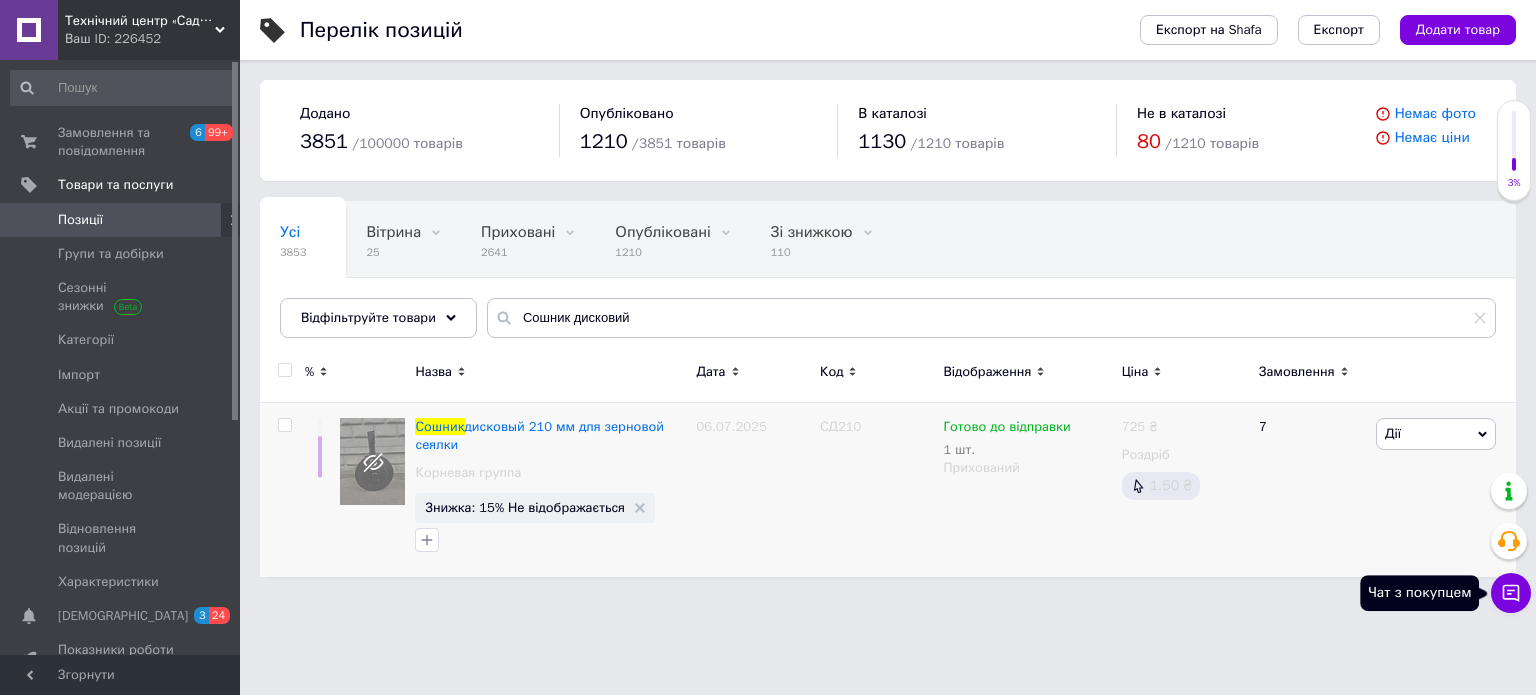 click 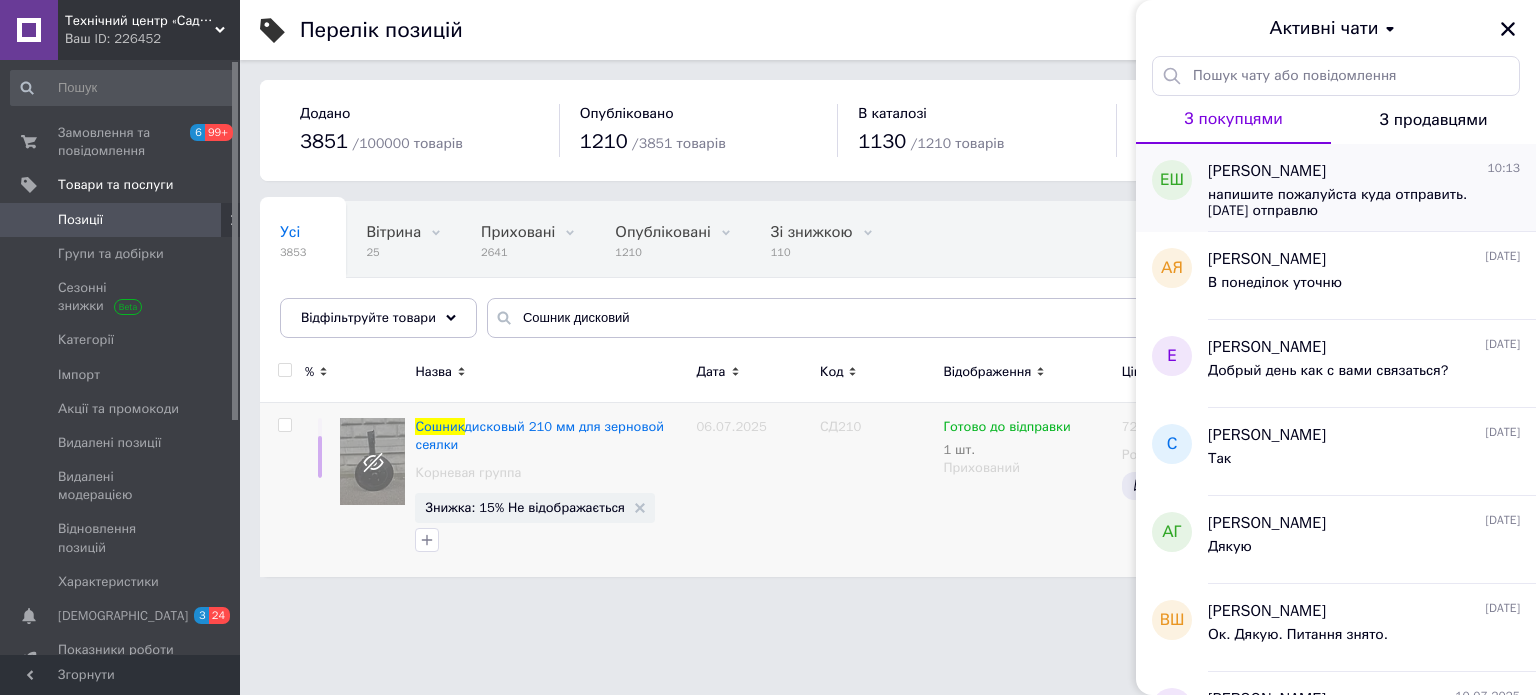 click on "напишите пожалуйста куда отправить.  [DATE] отправлю" at bounding box center [1364, 201] 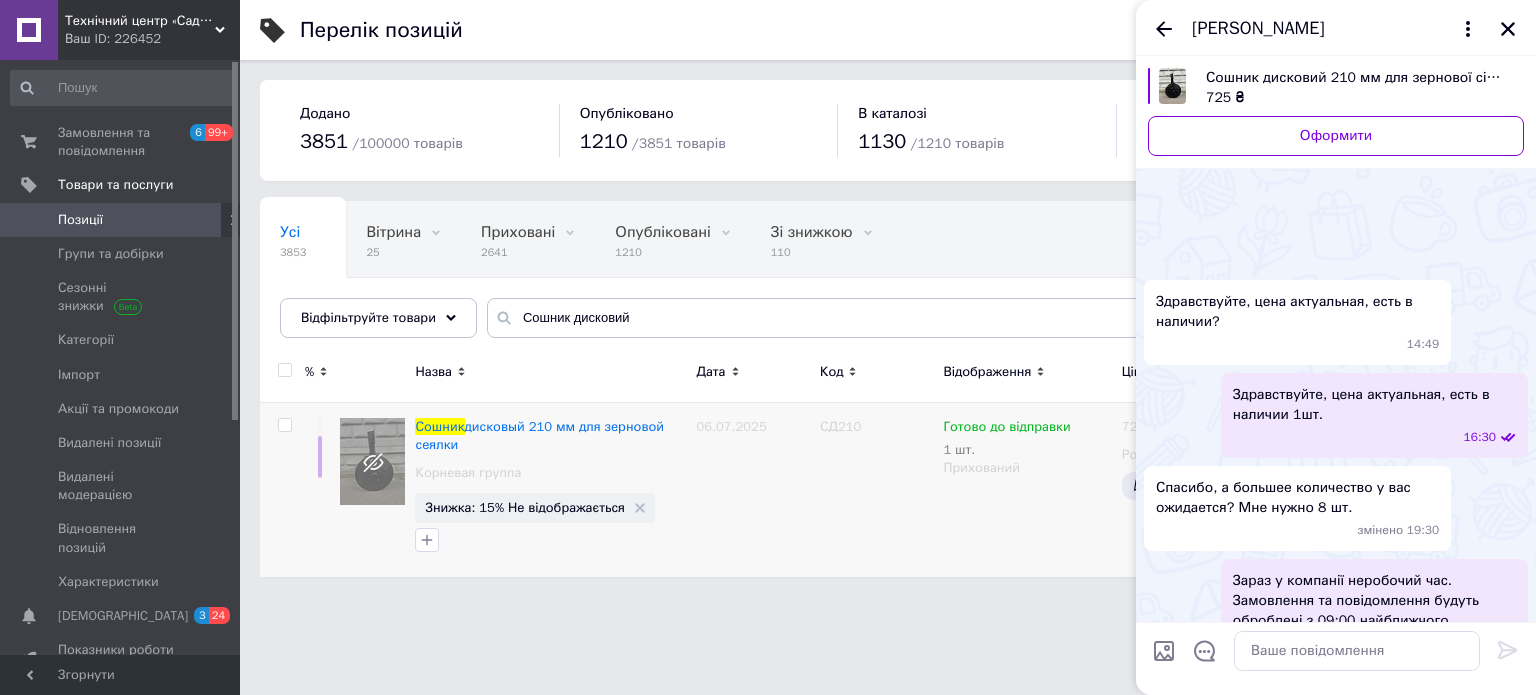 scroll, scrollTop: 940, scrollLeft: 0, axis: vertical 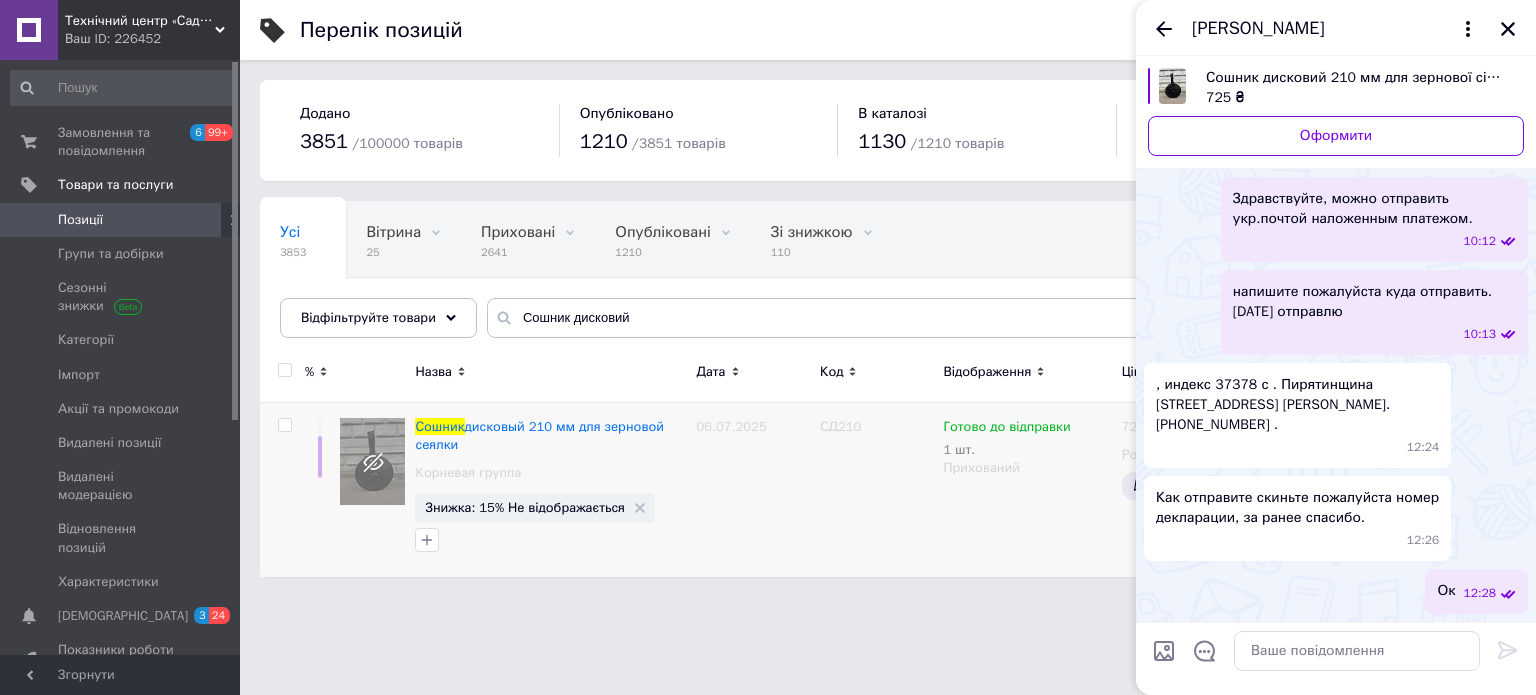 click on ", индекс 37378 с . Пирятинщина  [STREET_ADDRESS] [PERSON_NAME].[PHONE_NUMBER] ." at bounding box center (1297, 405) 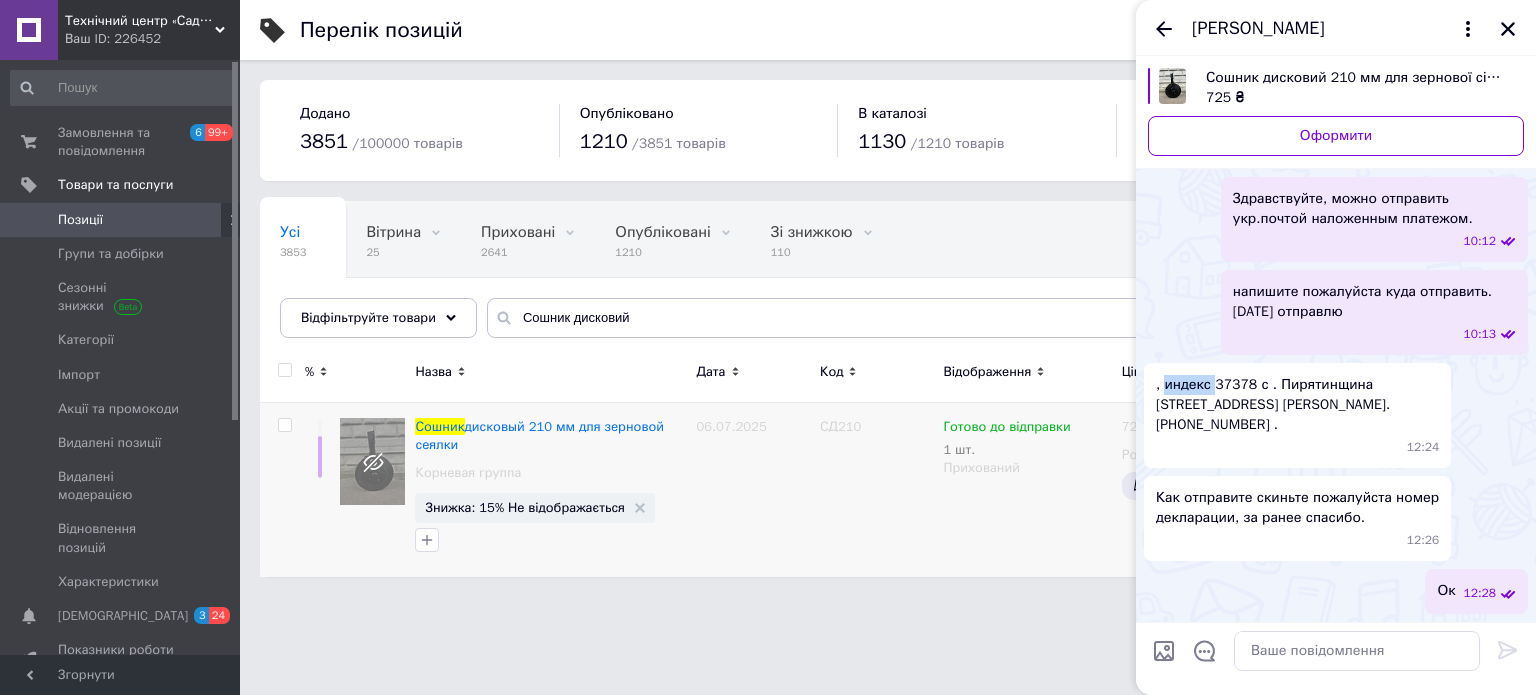 click on ", индекс 37378 с . Пирятинщина  [STREET_ADDRESS] [PERSON_NAME].[PHONE_NUMBER] ." at bounding box center [1297, 405] 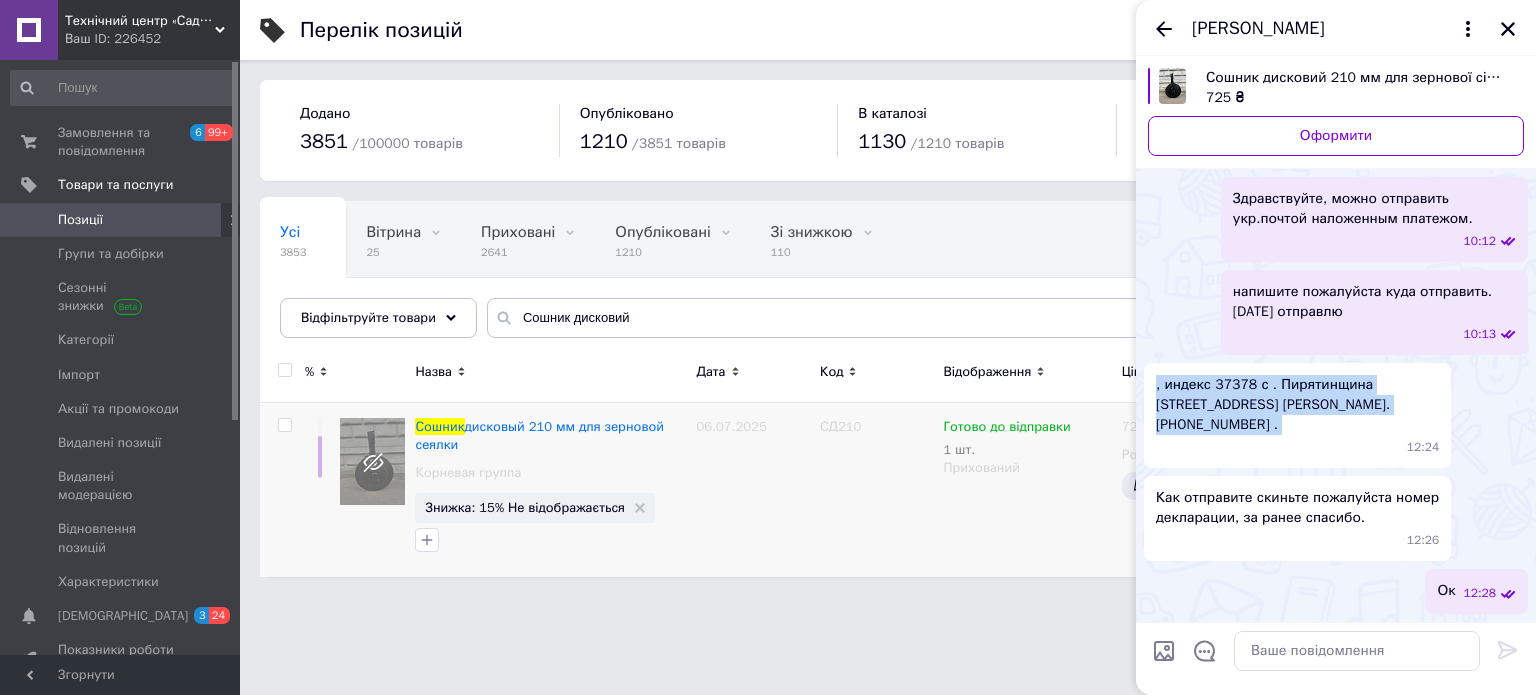 click on ", индекс 37378 с . Пирятинщина  [STREET_ADDRESS] [PERSON_NAME].[PHONE_NUMBER] ." at bounding box center (1297, 405) 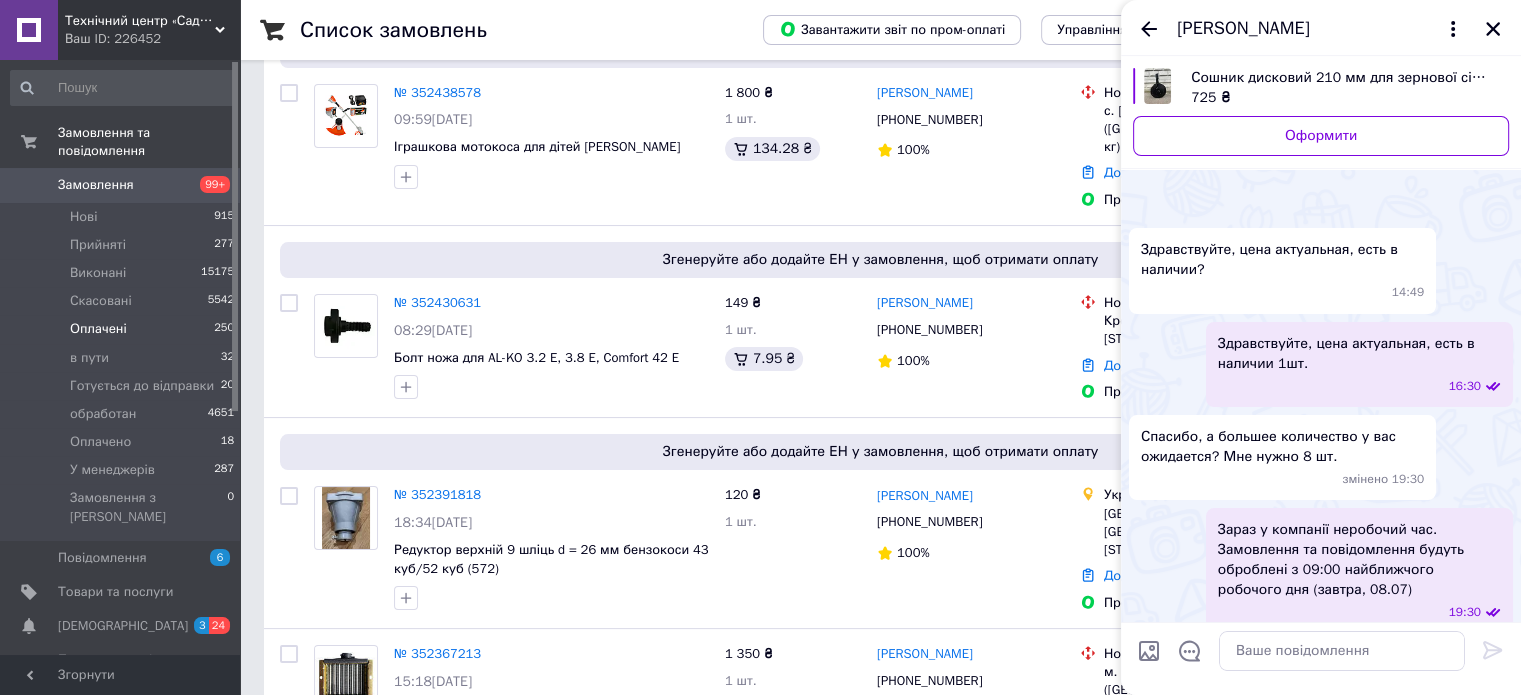 scroll, scrollTop: 200, scrollLeft: 0, axis: vertical 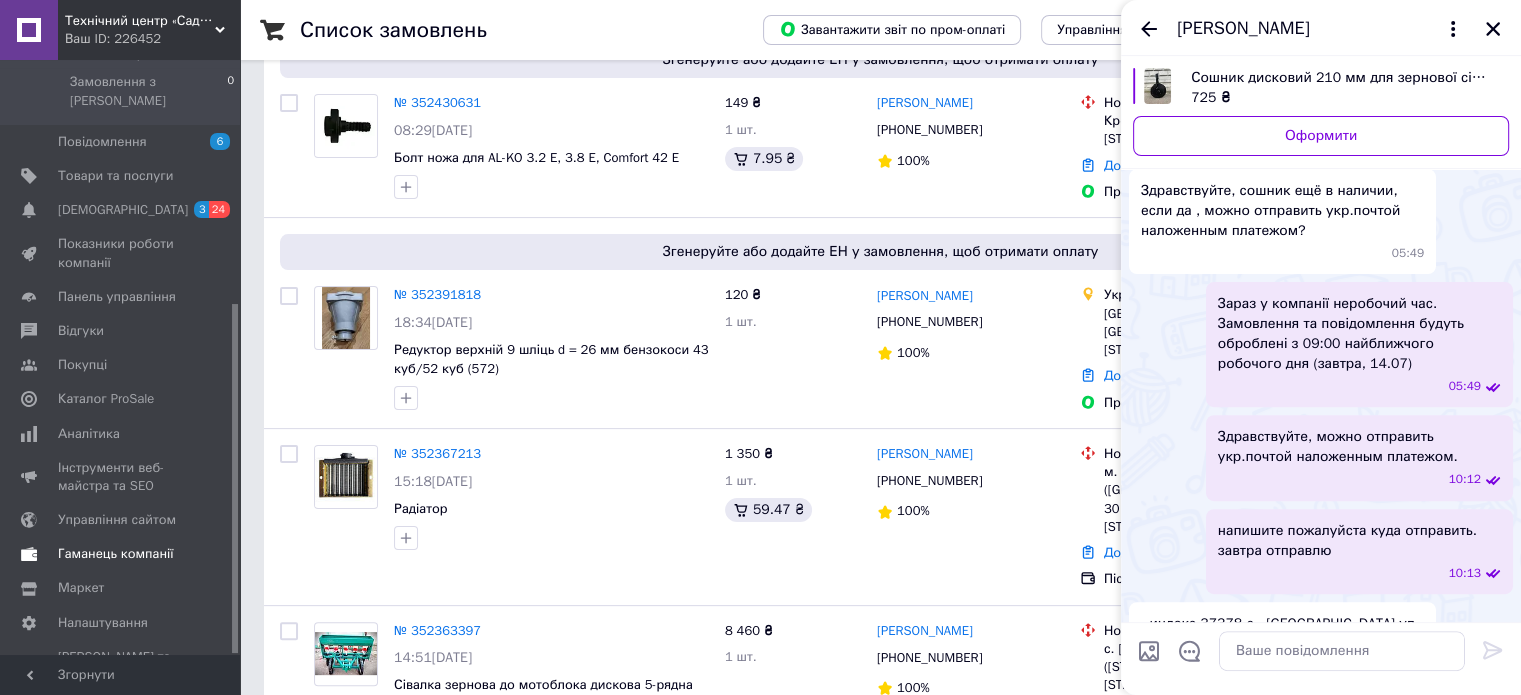 click on "Гаманець компанії" at bounding box center [116, 554] 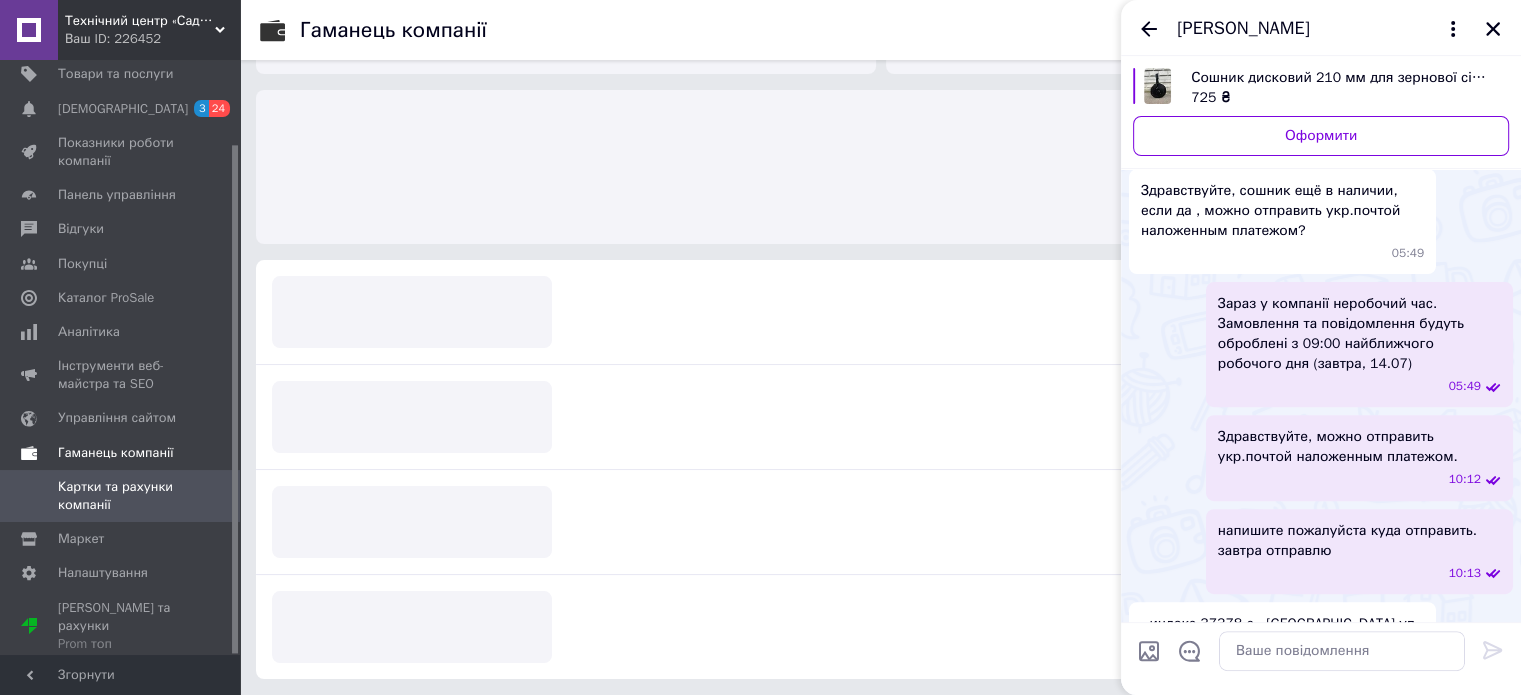 scroll, scrollTop: 98, scrollLeft: 0, axis: vertical 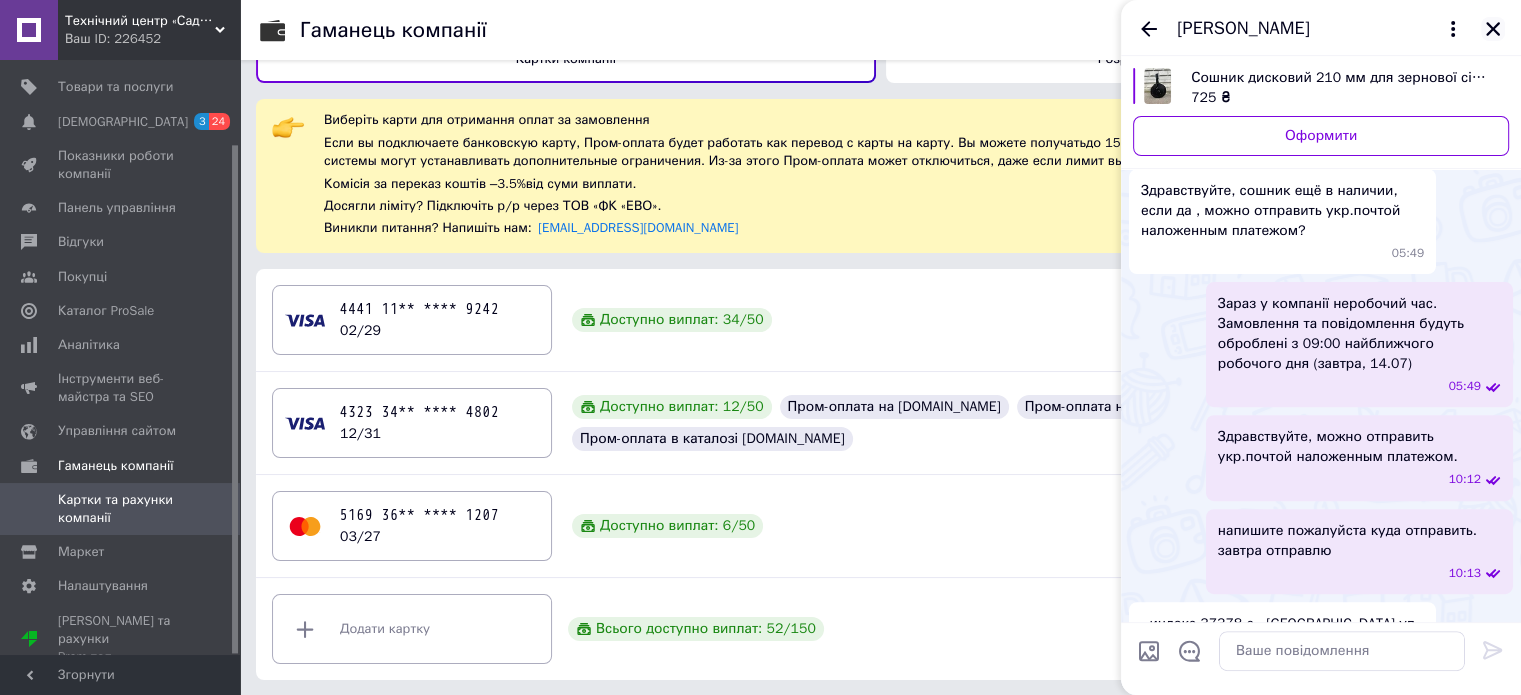click 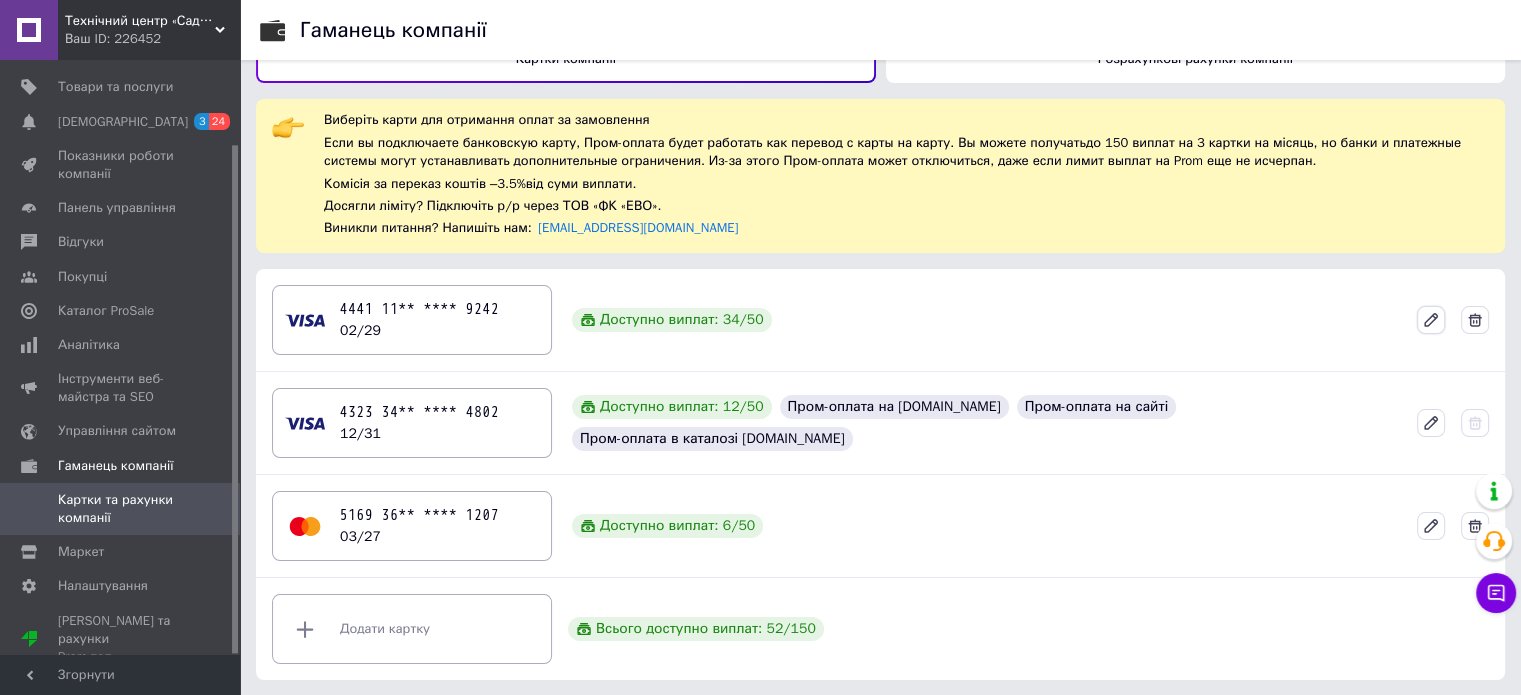 click 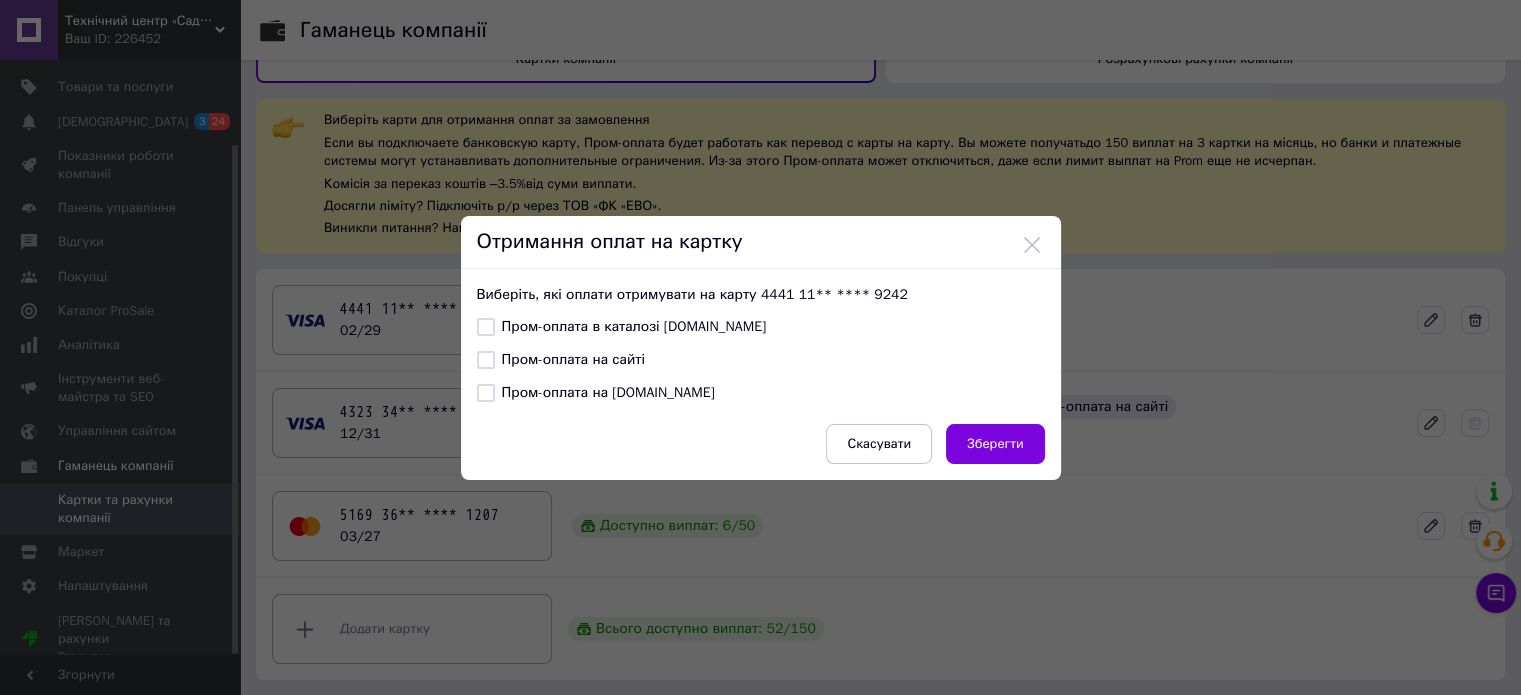 click on "Пром-оплата в каталозі Prom.ua" at bounding box center [486, 327] 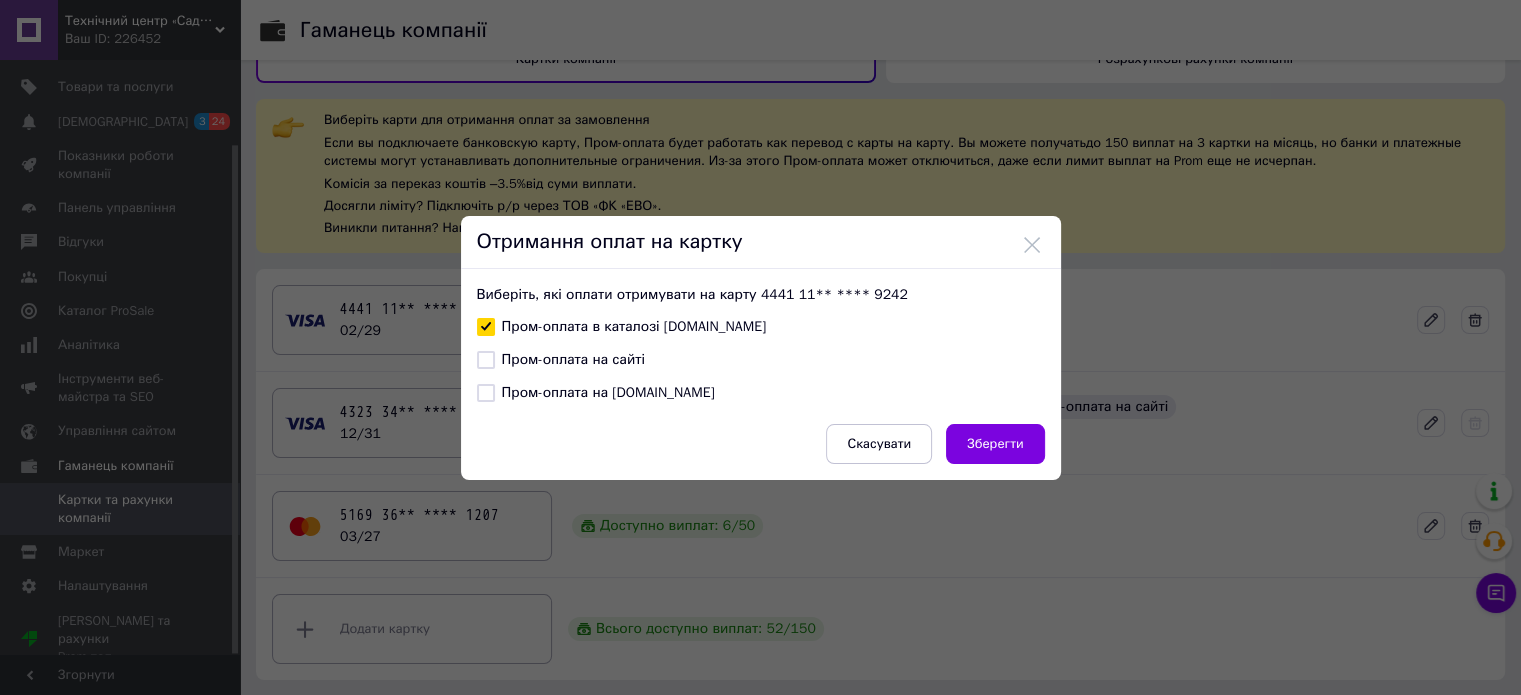 click on "Пром-оплата на сайті" at bounding box center (486, 360) 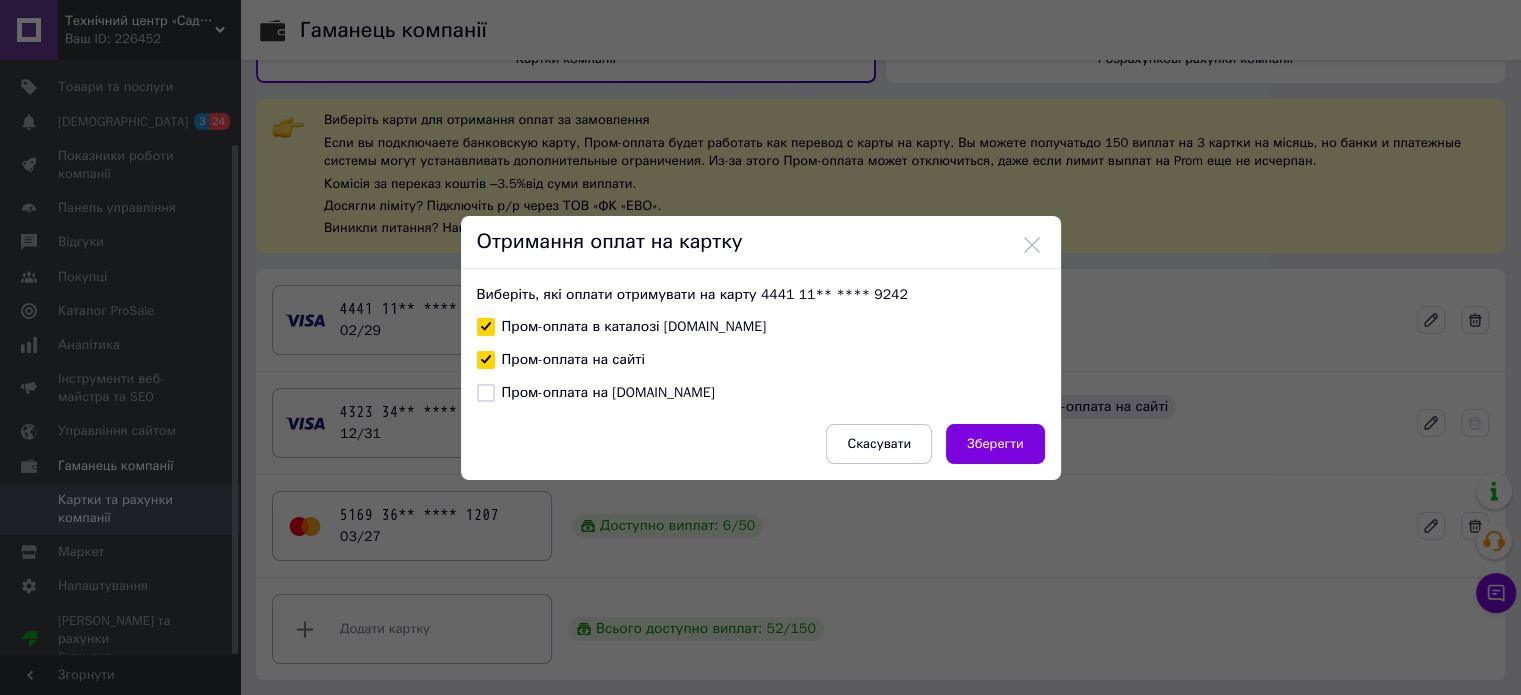 click on "Пром-оплата на Bigl.ua" at bounding box center [486, 393] 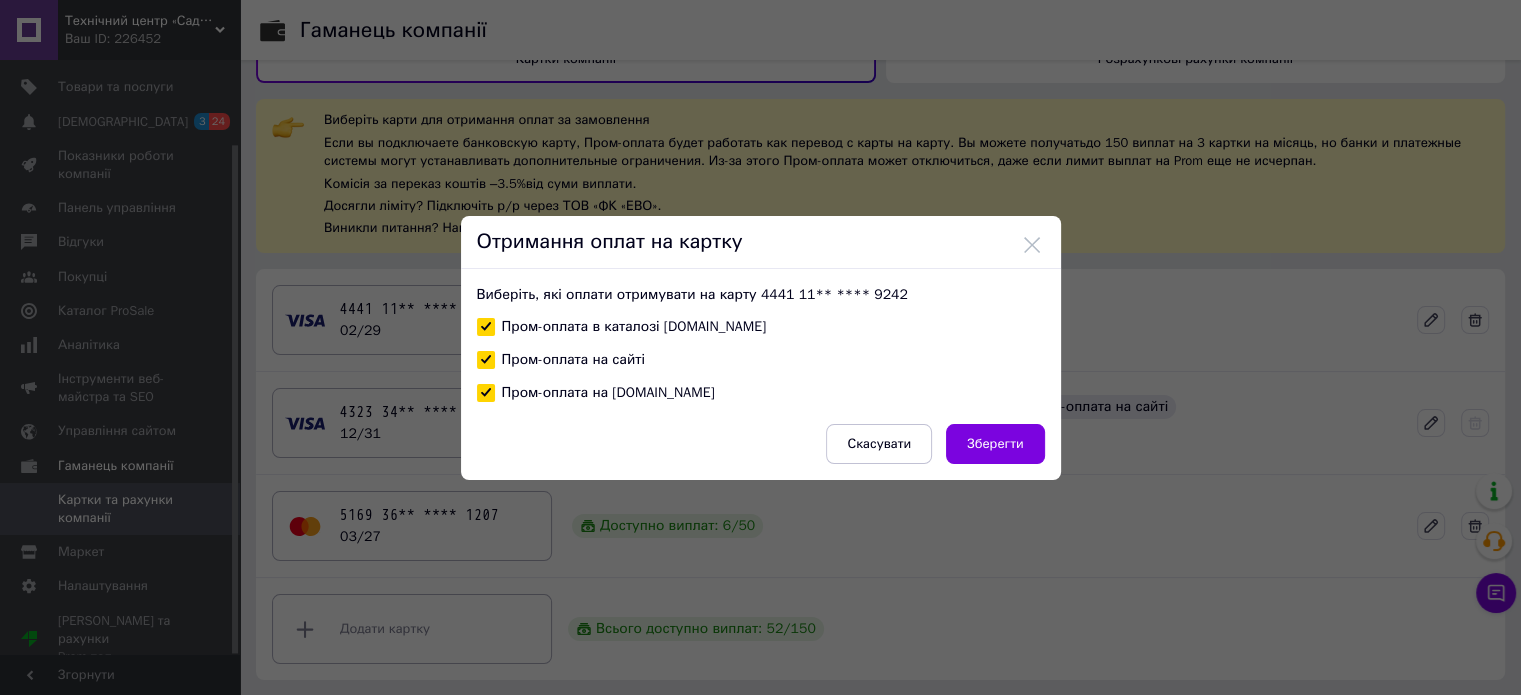 checkbox on "true" 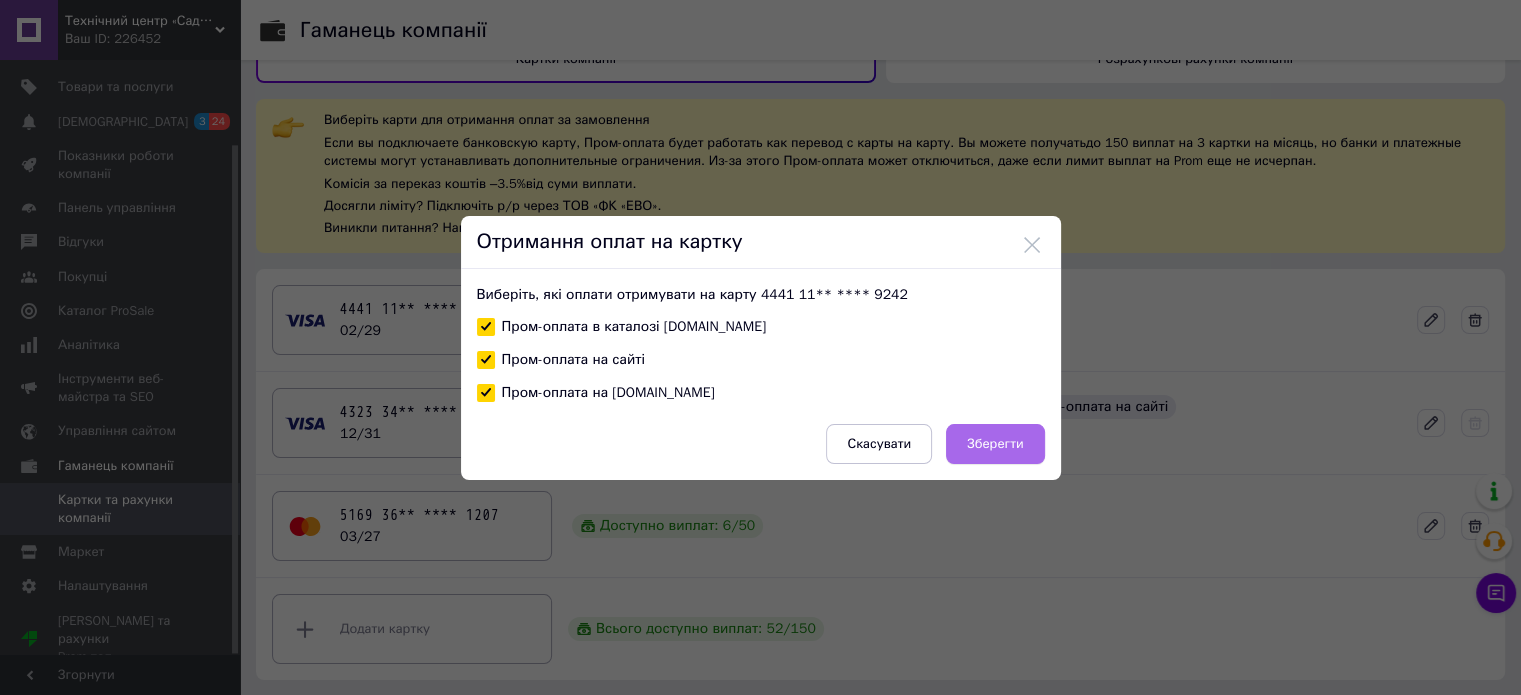 click on "Зберегти" at bounding box center [995, 444] 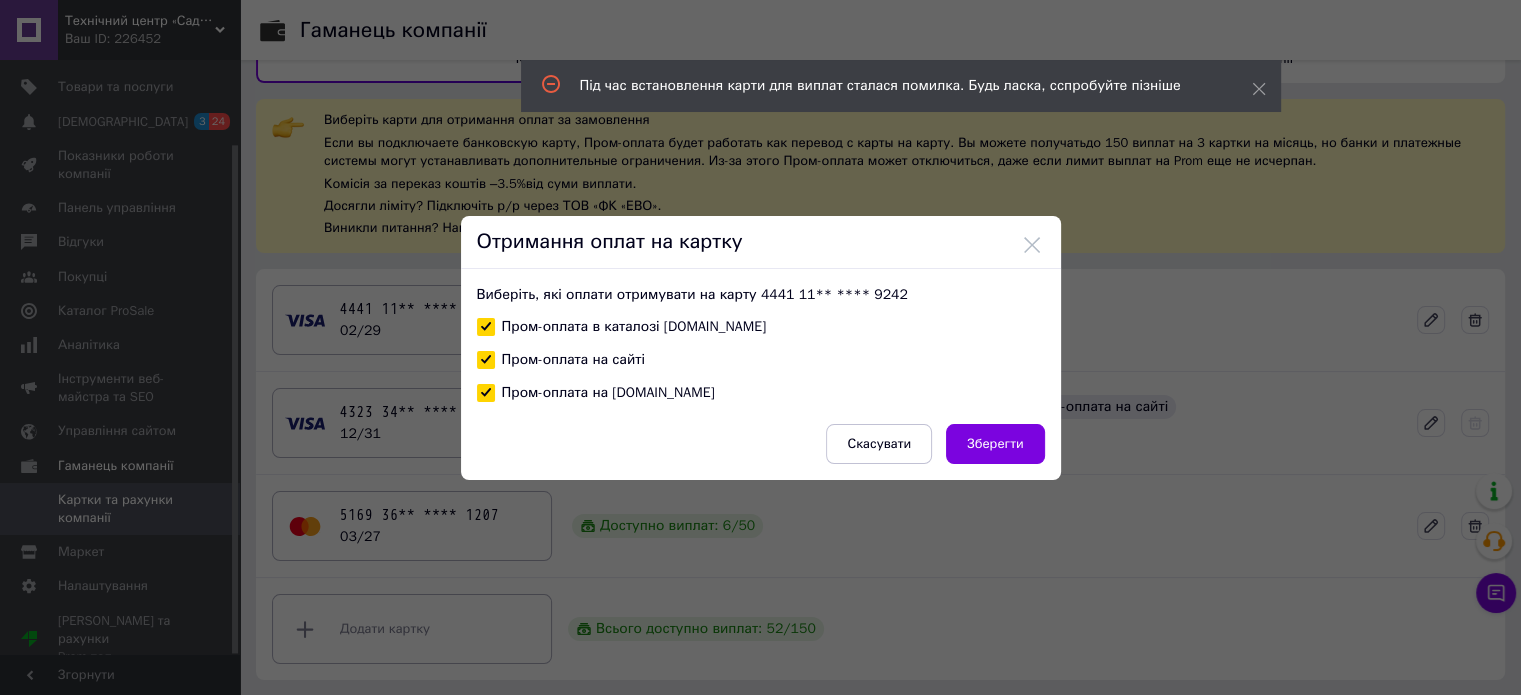 click on "Отримання оплат на картку Виберіть, які оплати отримувати на карту 4441 11** **** 9242   Пром-оплата в каталозі Prom.ua   Пром-оплата на сайті   Пром-оплата на Bigl.ua Скасувати   Зберегти" at bounding box center (760, 347) 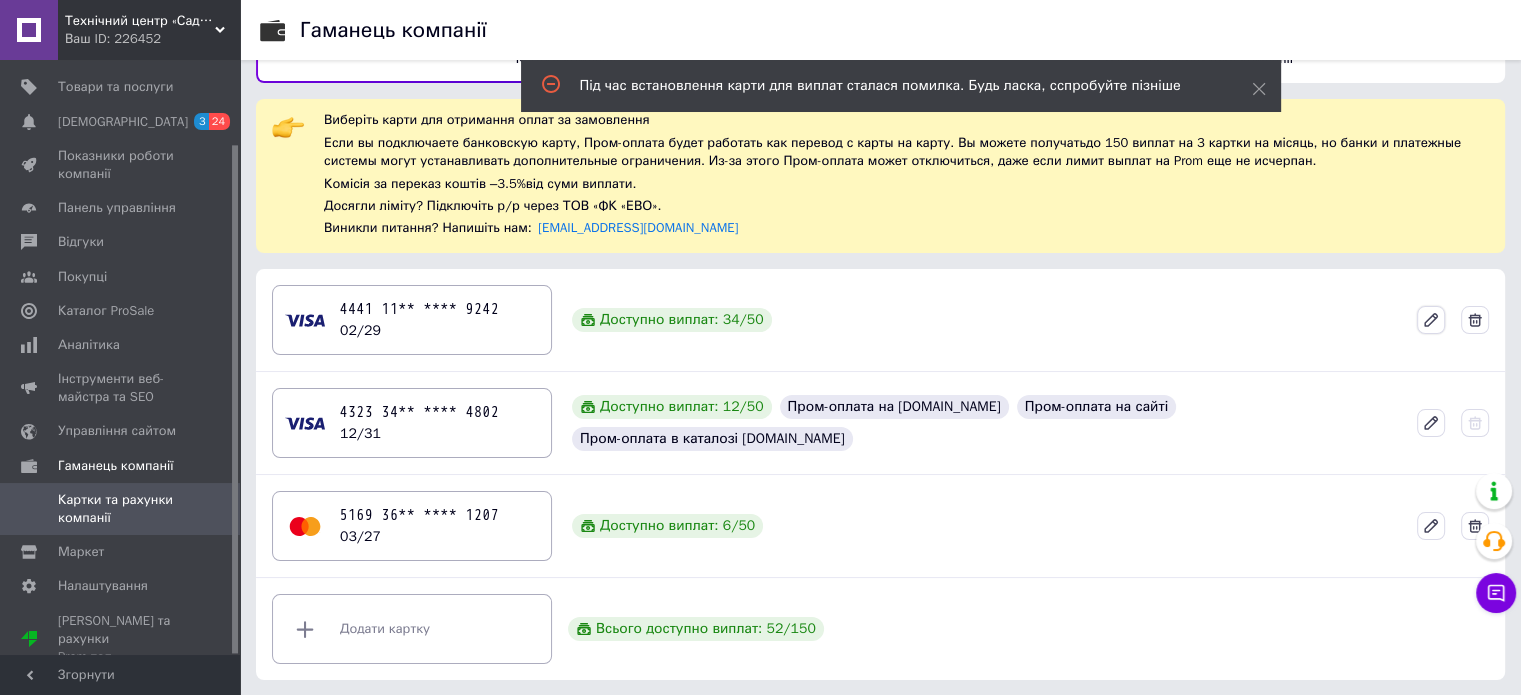 click 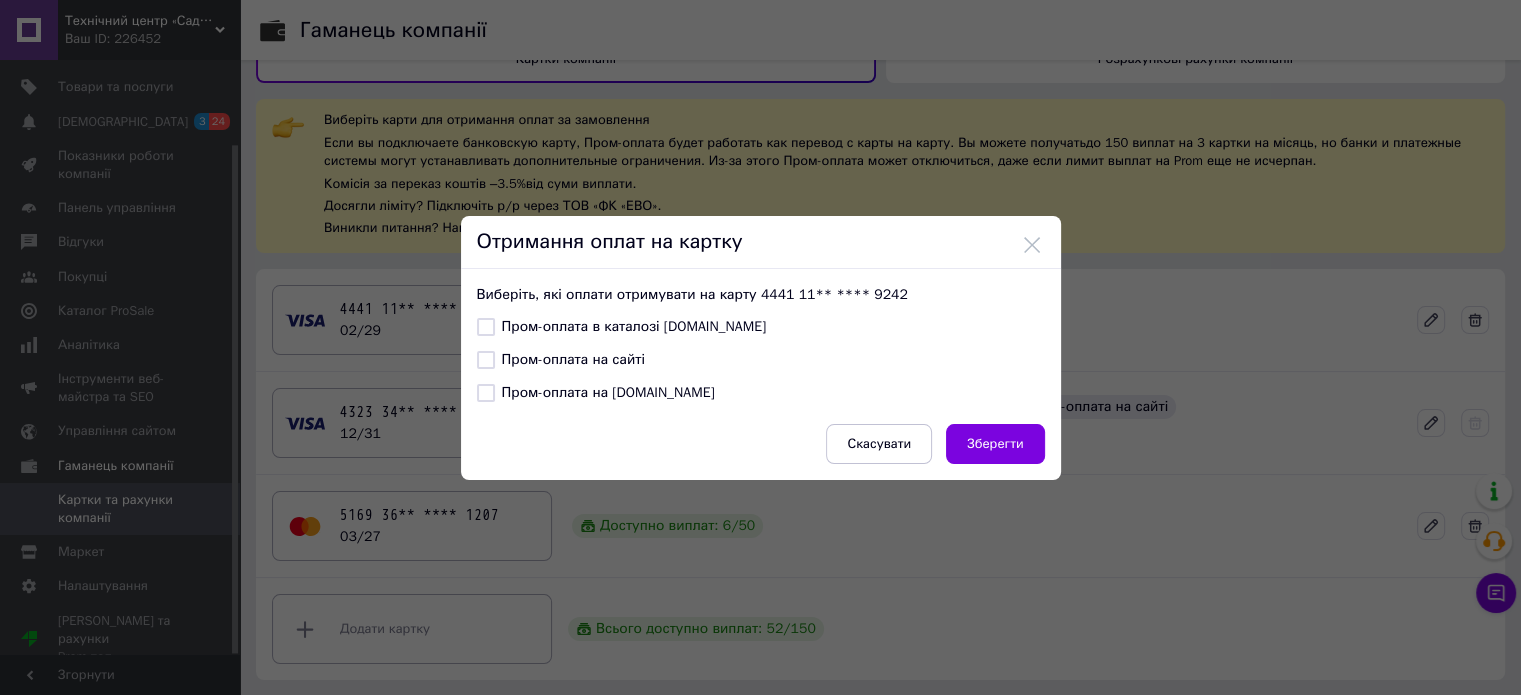 click on "Пром-оплата в каталозі Prom.ua" at bounding box center [486, 327] 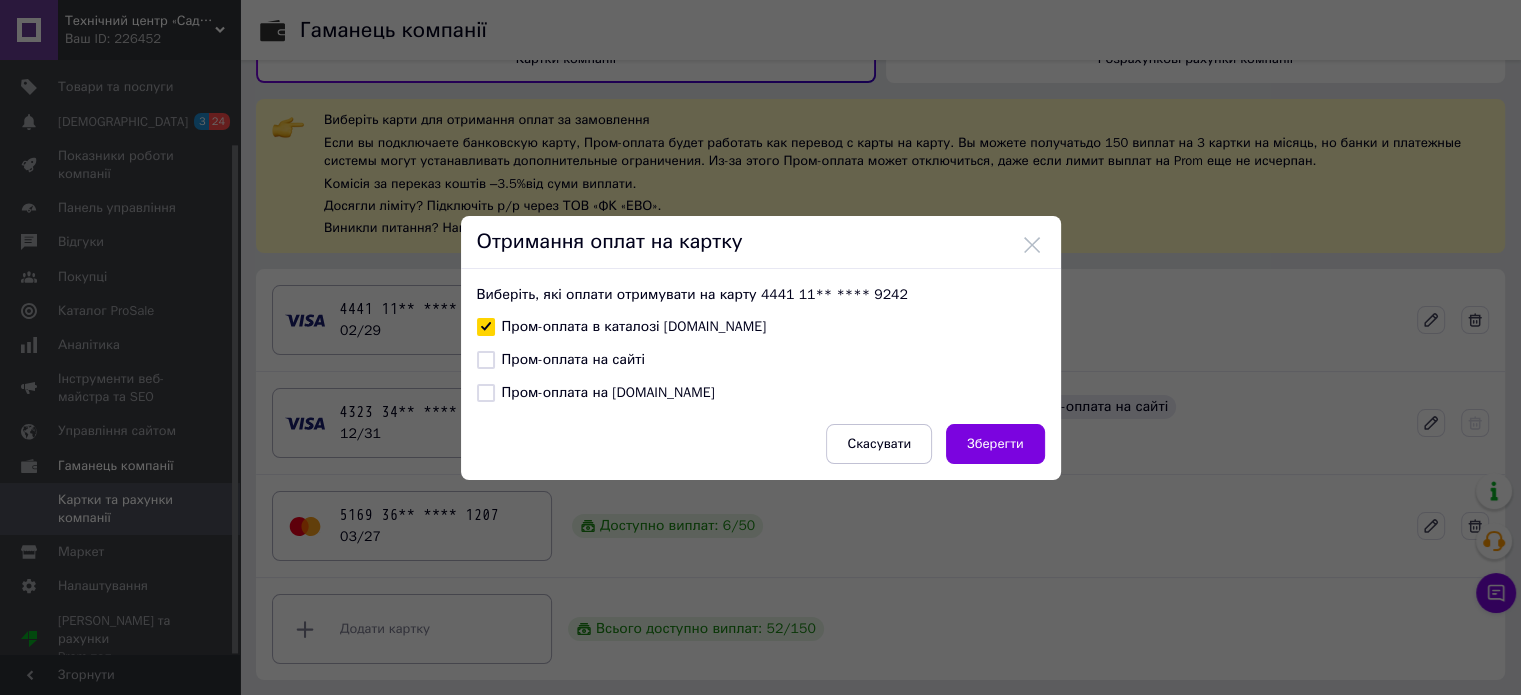 checkbox on "true" 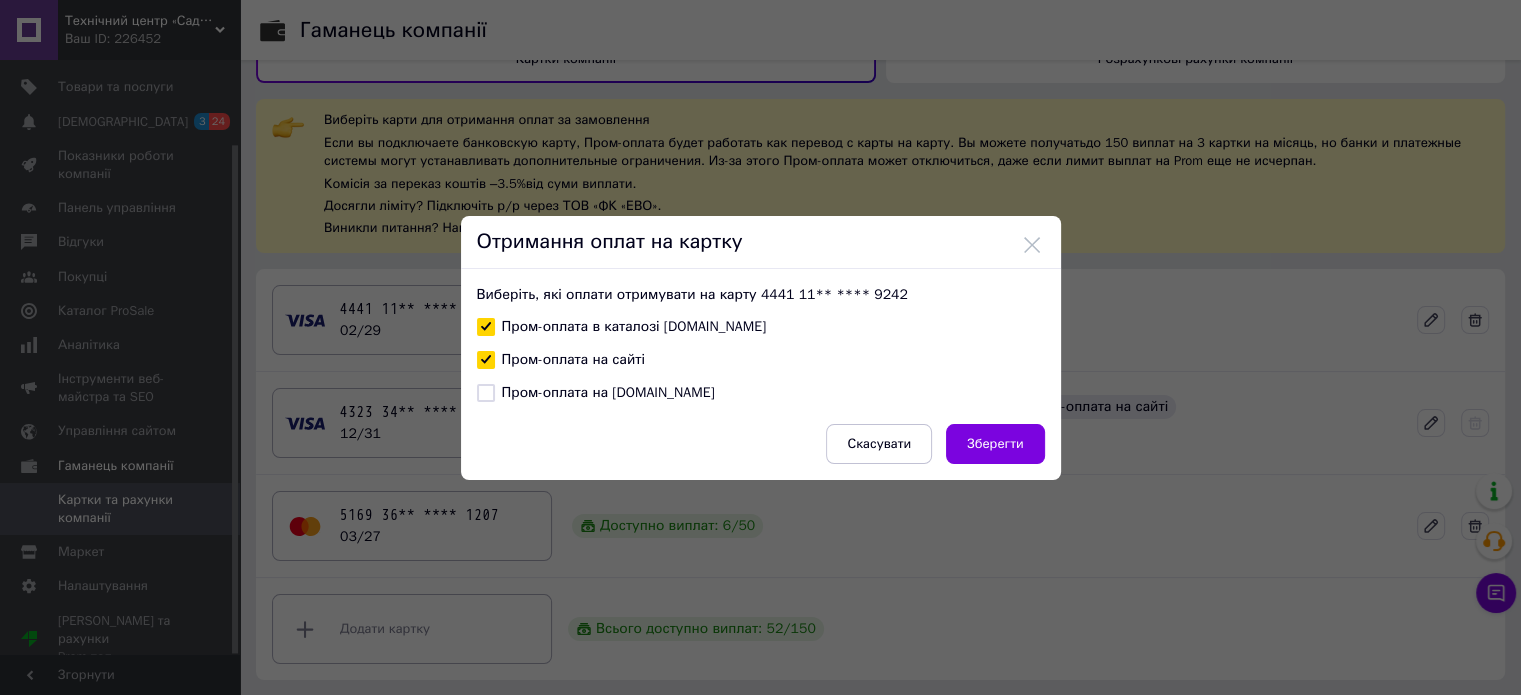 click on "Пром-оплата на Bigl.ua" at bounding box center (596, 393) 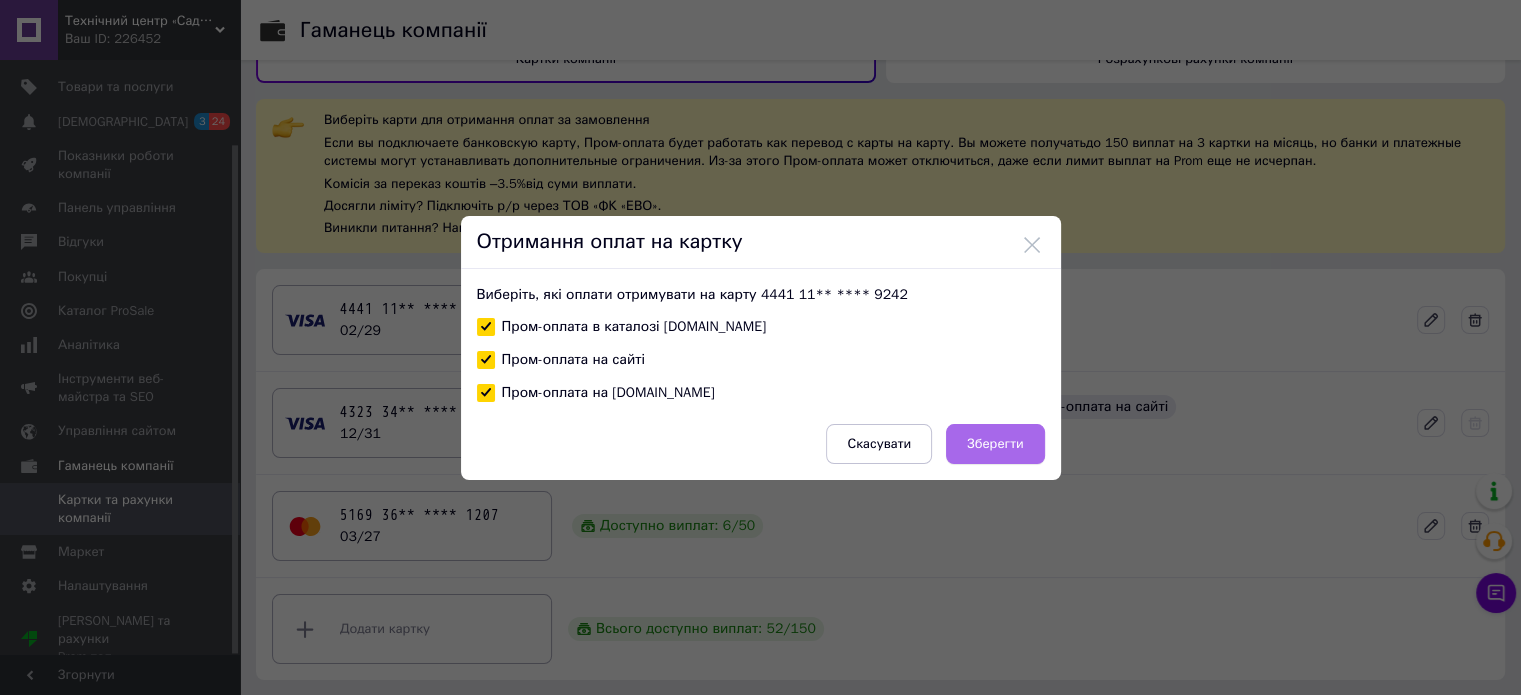 click on "Зберегти" at bounding box center [995, 444] 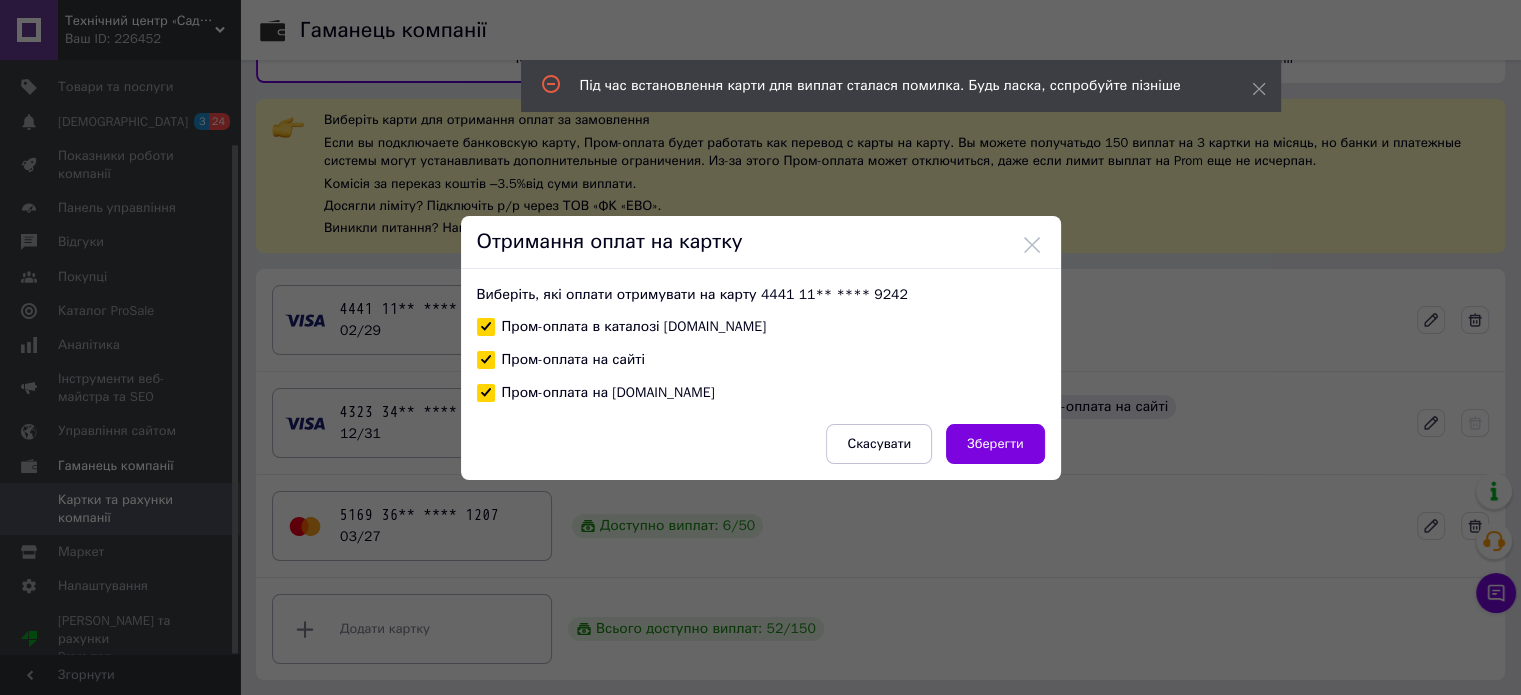 click on "Отримання оплат на картку Виберіть, які оплати отримувати на карту 4441 11** **** 9242   Пром-оплата в каталозі Prom.ua   Пром-оплата на сайті   Пром-оплата на Bigl.ua Скасувати   Зберегти" at bounding box center (760, 347) 